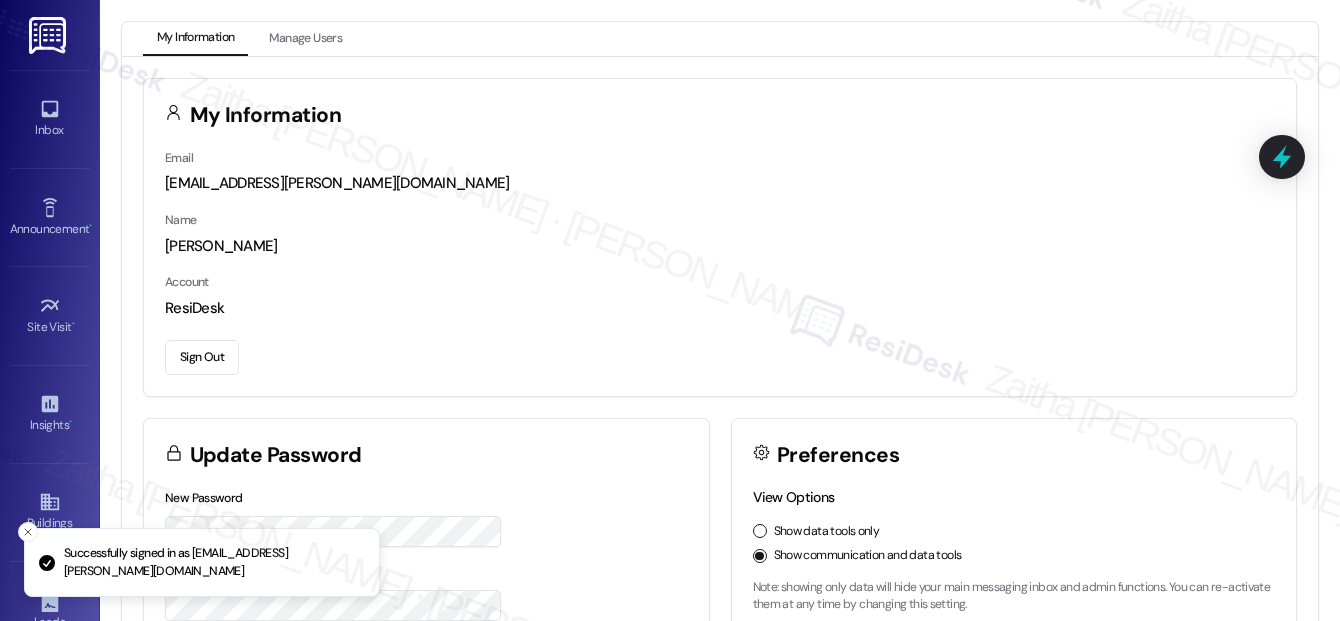 scroll, scrollTop: 0, scrollLeft: 0, axis: both 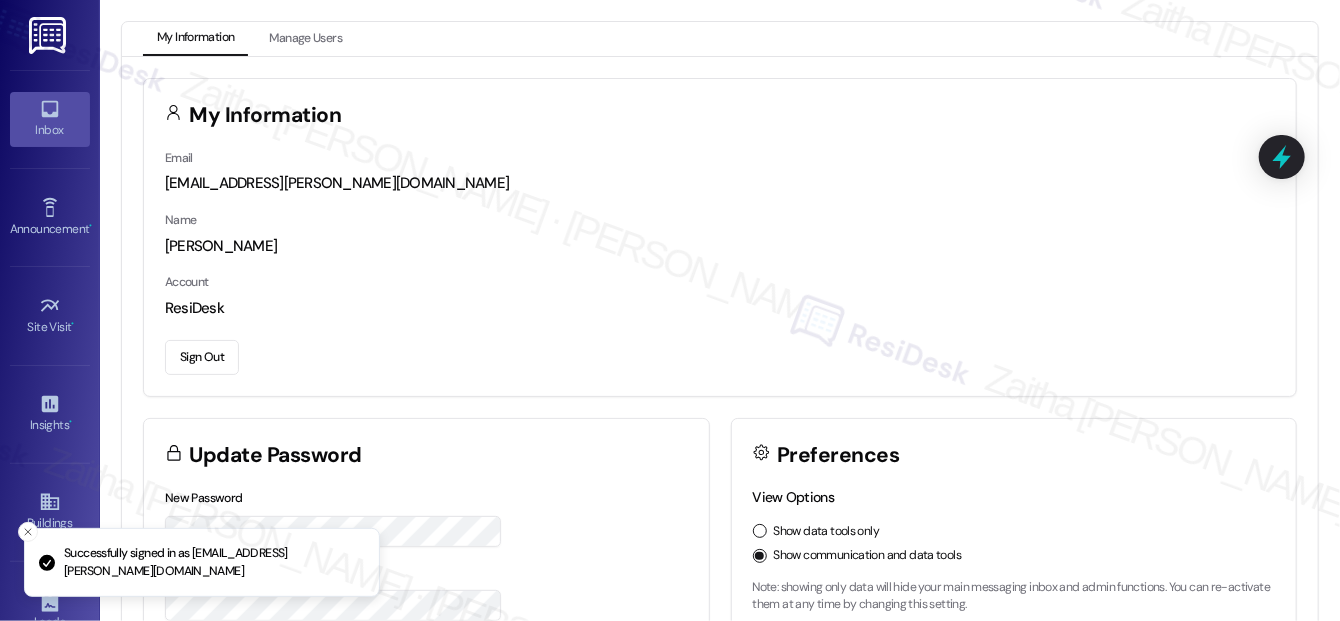 click on "Inbox" at bounding box center [50, 130] 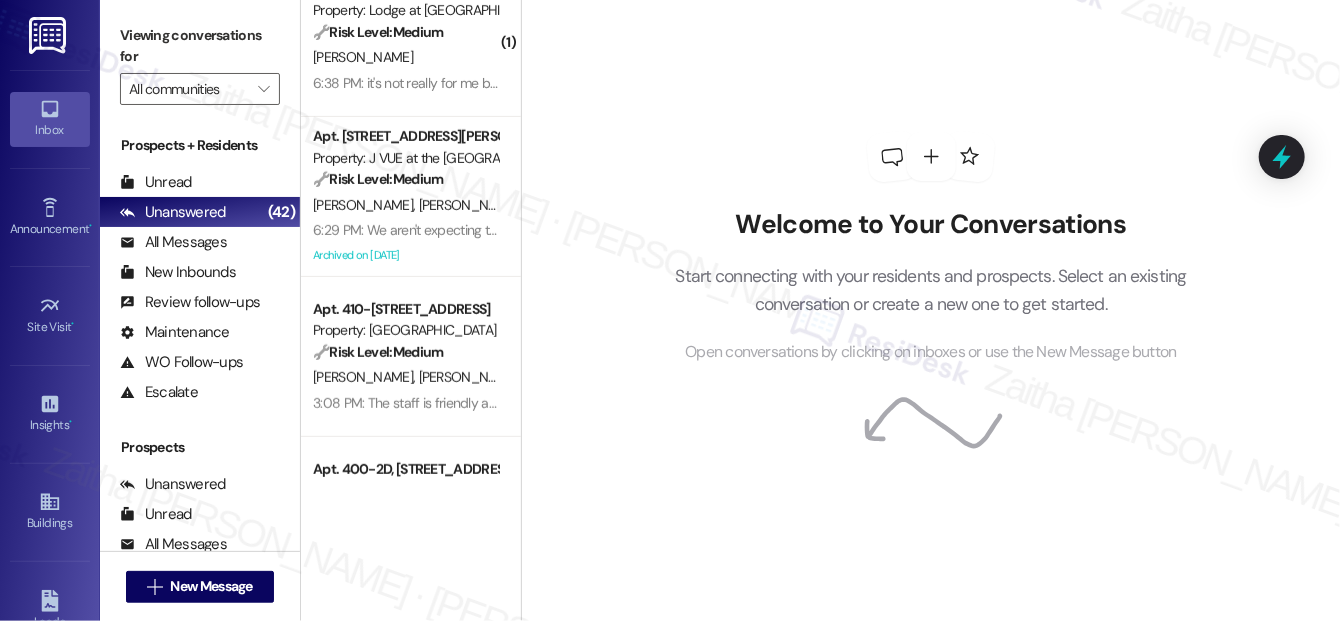 scroll, scrollTop: 640, scrollLeft: 0, axis: vertical 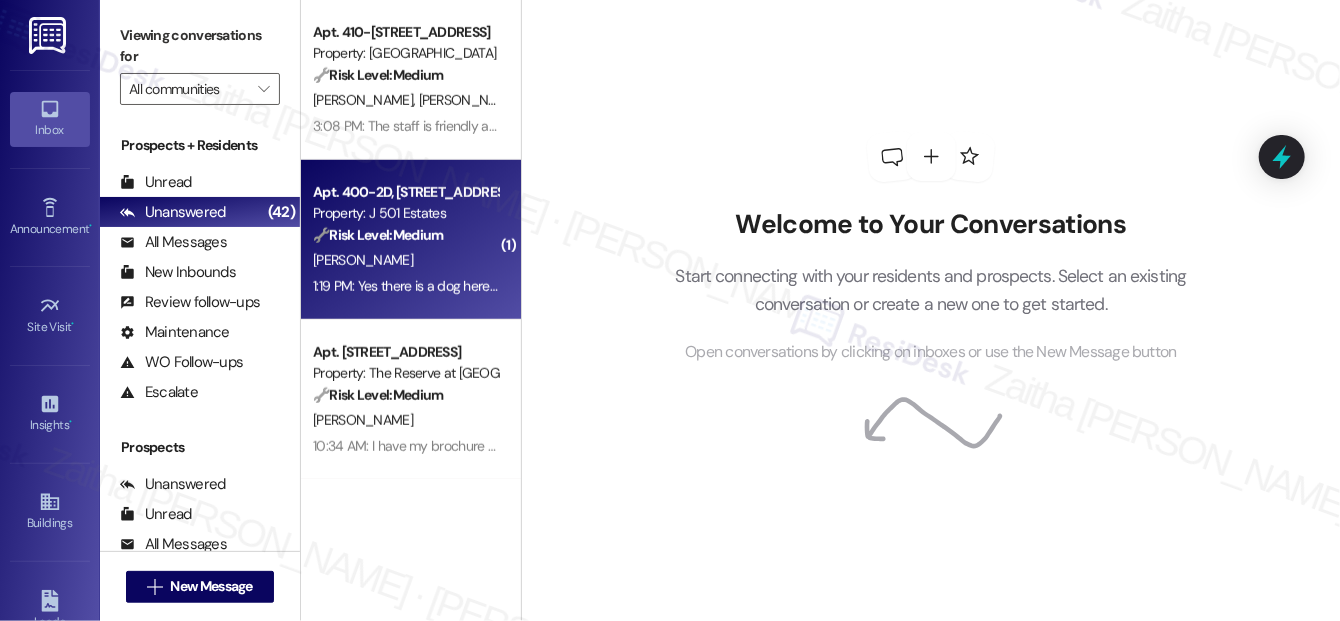 click on "[PERSON_NAME]" at bounding box center (405, 260) 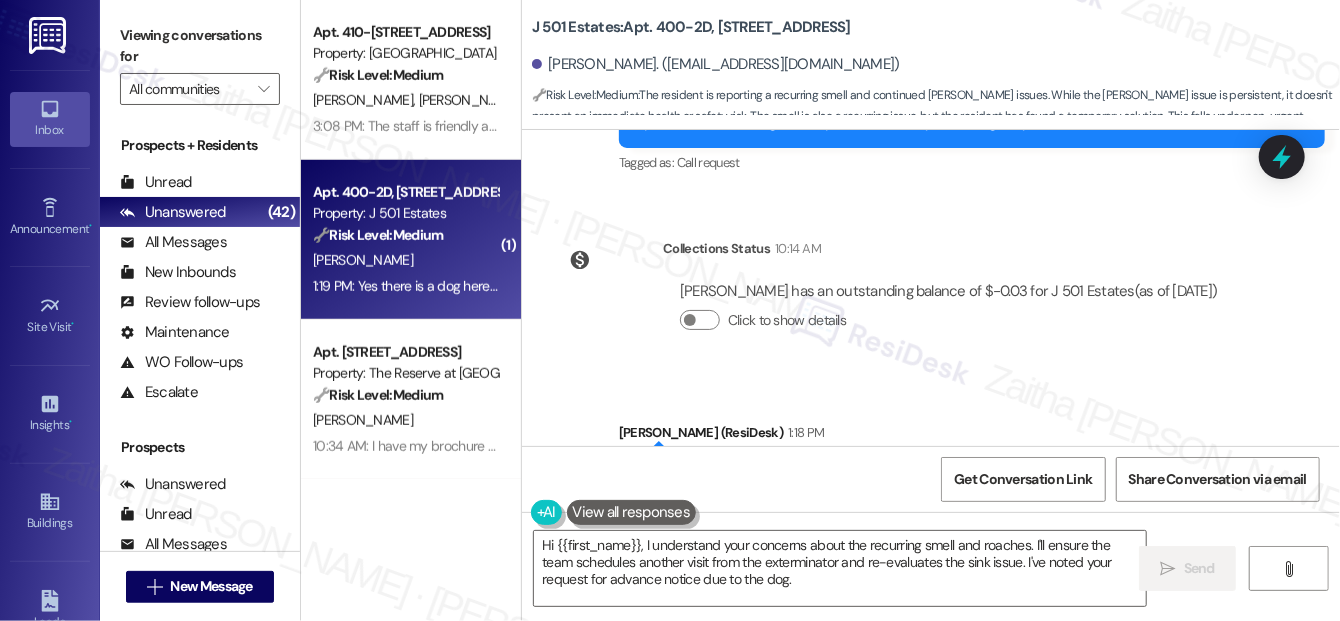 scroll, scrollTop: 26992, scrollLeft: 0, axis: vertical 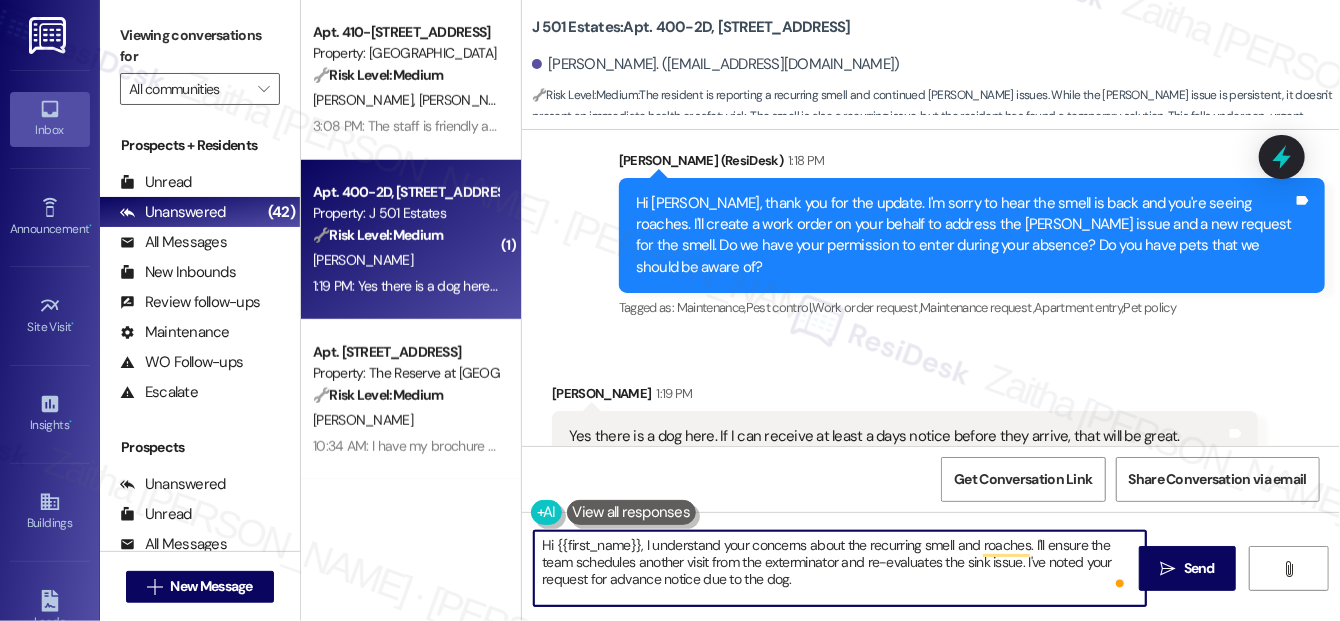 drag, startPoint x: 1029, startPoint y: 545, endPoint x: 540, endPoint y: 553, distance: 489.06543 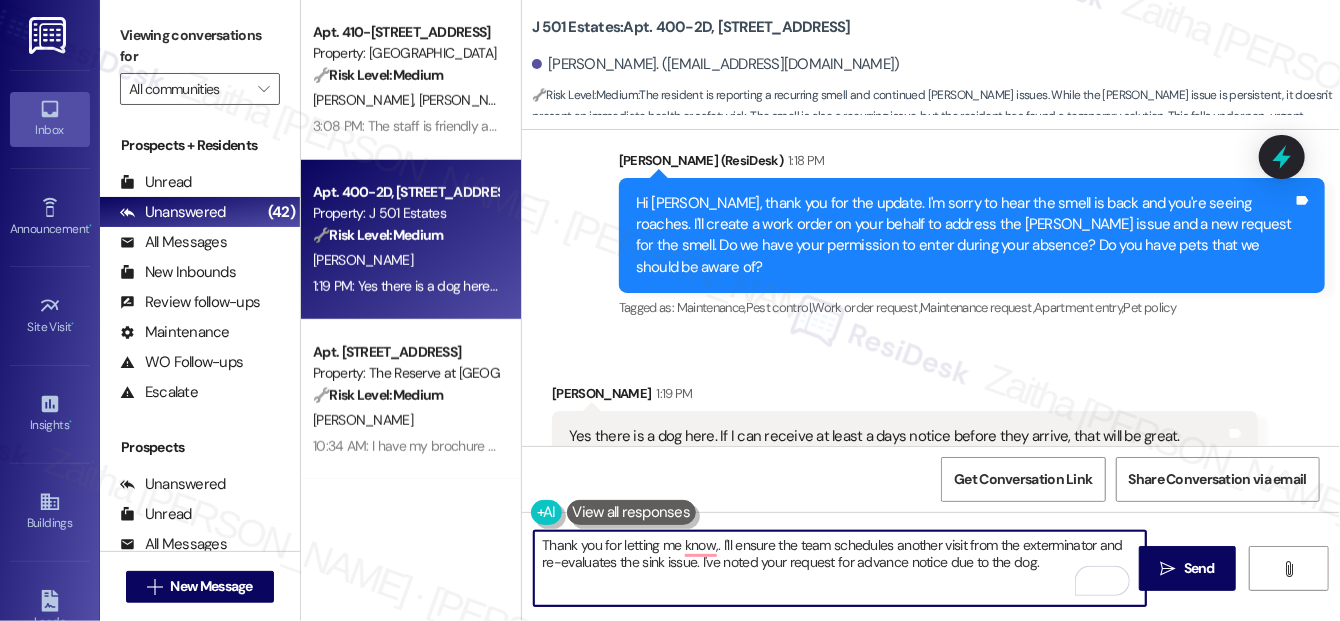 click on "Received via SMS [PERSON_NAME] 1:19 PM Yes there is a dog here. If I can receive at least a days notice before they arrive, that will be great. Thanks Tags and notes Tagged as:   Pet policy ,  Click to highlight conversations about Pet policy Call request Click to highlight conversations about Call request" at bounding box center (905, 448) 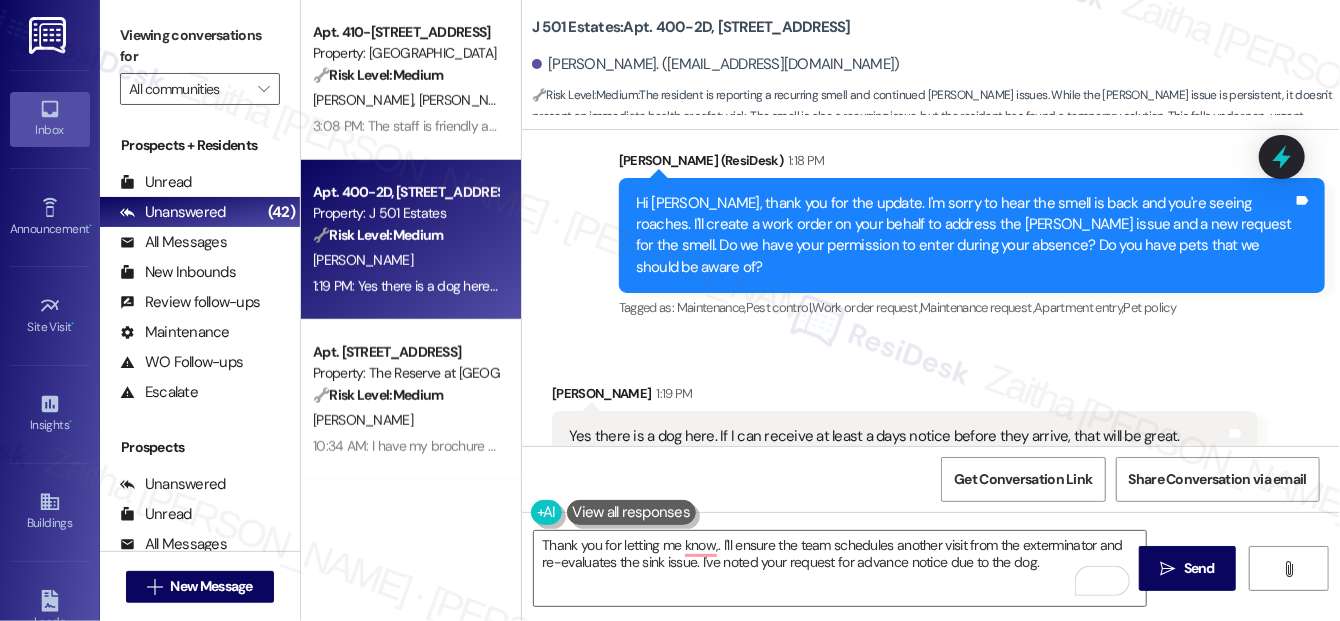 click on "[PERSON_NAME] 1:19 PM" at bounding box center (905, 397) 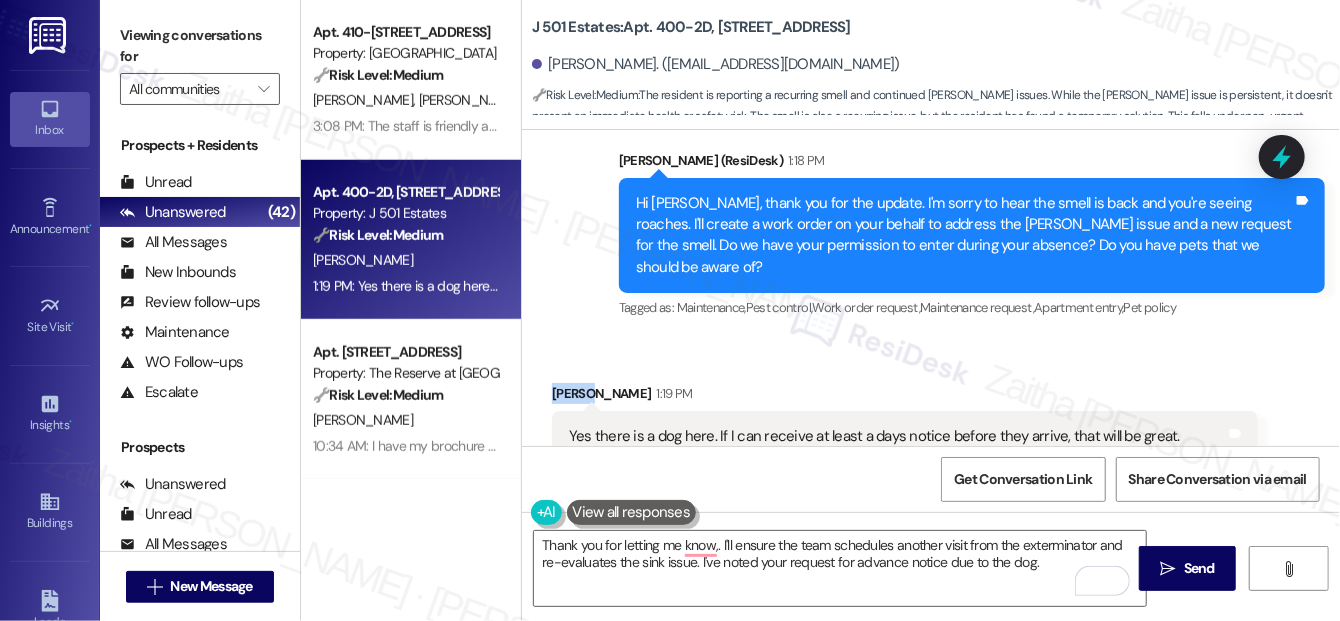 click on "[PERSON_NAME] 1:19 PM" at bounding box center (905, 397) 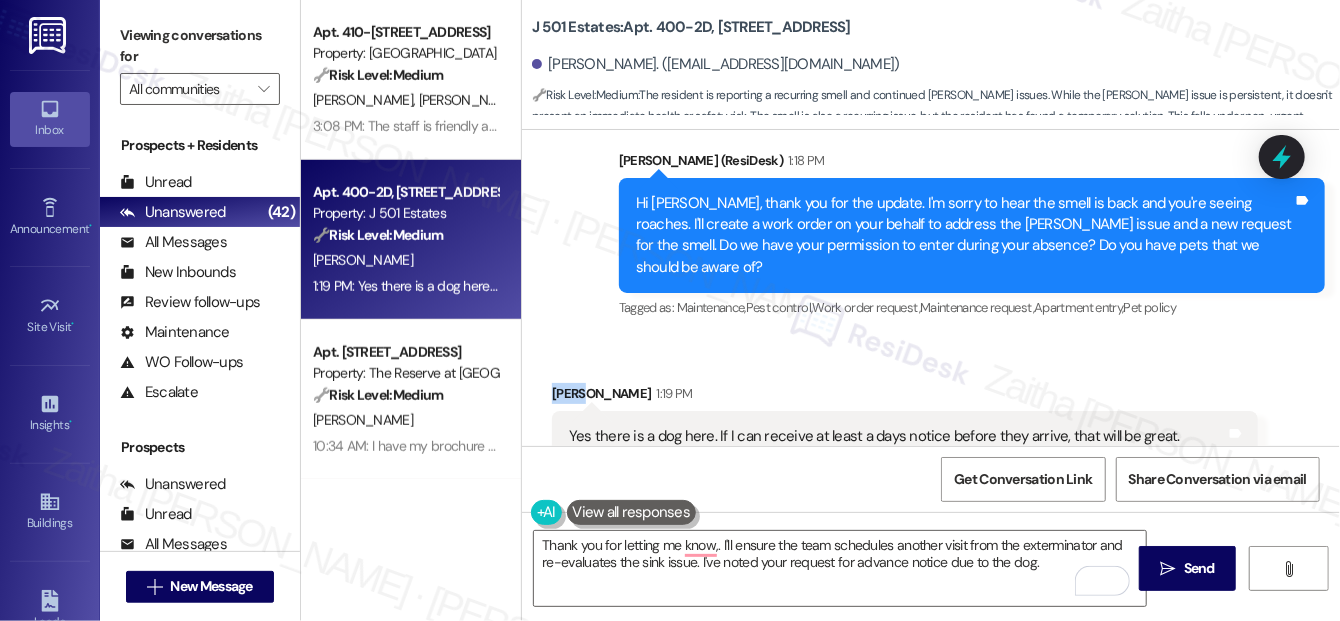 copy on "[PERSON_NAME]" 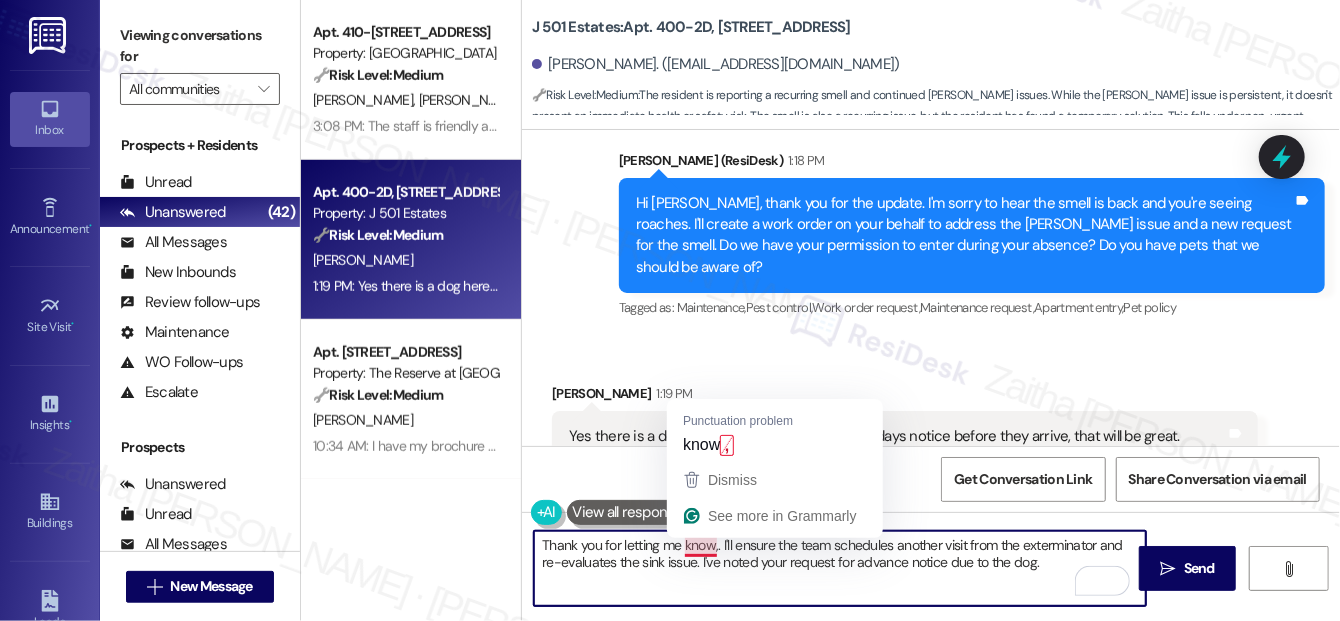 click on "Thank you for letting me know,. I'll ensure the team schedules another visit from the exterminator and re-evaluates the sink issue. I've noted your request for advance notice due to the dog." at bounding box center (840, 568) 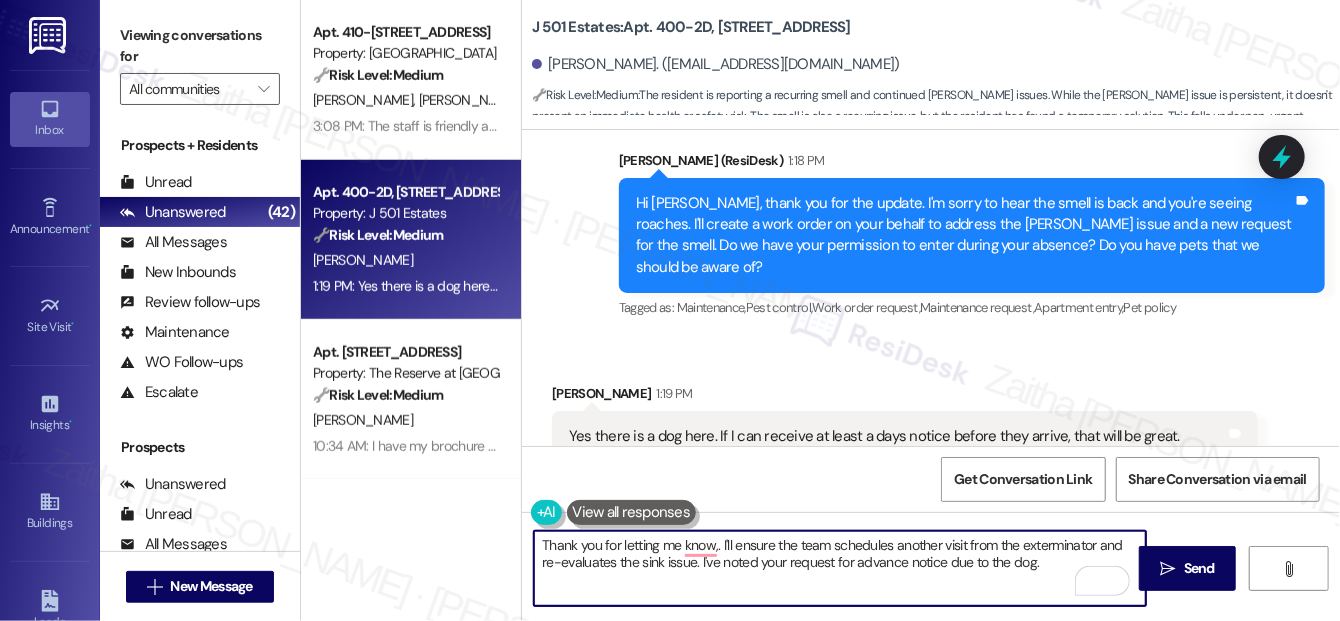 paste on "[PERSON_NAME]" 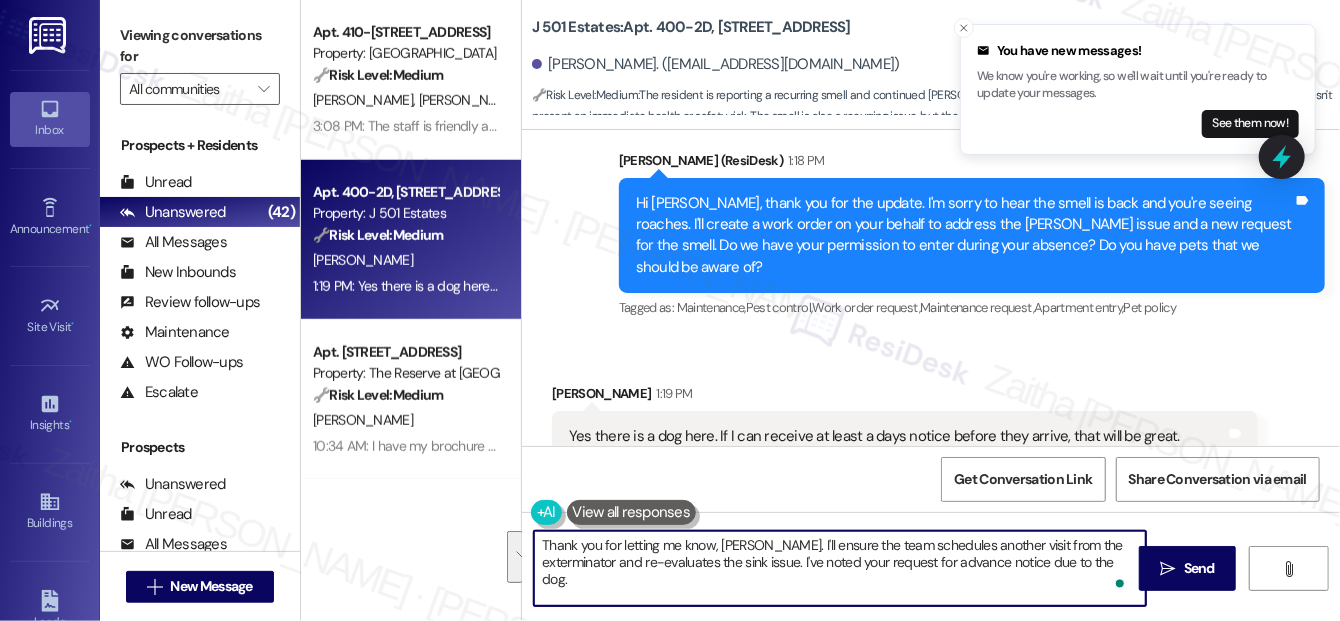 drag, startPoint x: 758, startPoint y: 541, endPoint x: 770, endPoint y: 573, distance: 34.176014 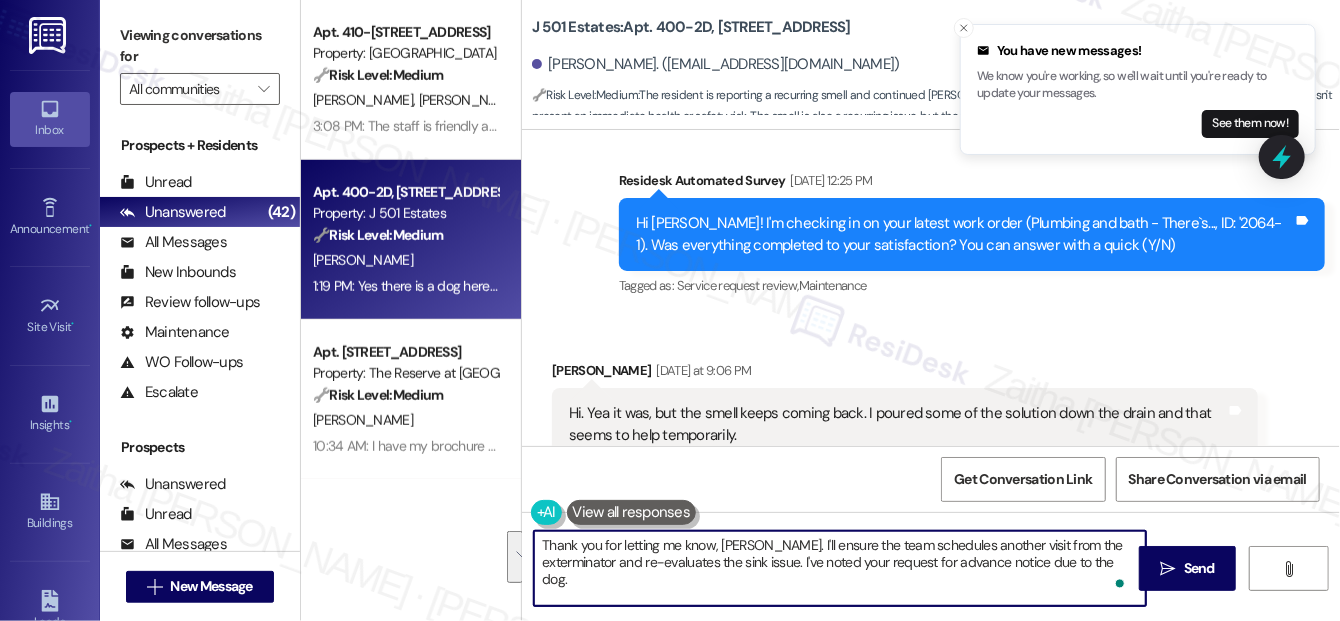 scroll, scrollTop: 26082, scrollLeft: 0, axis: vertical 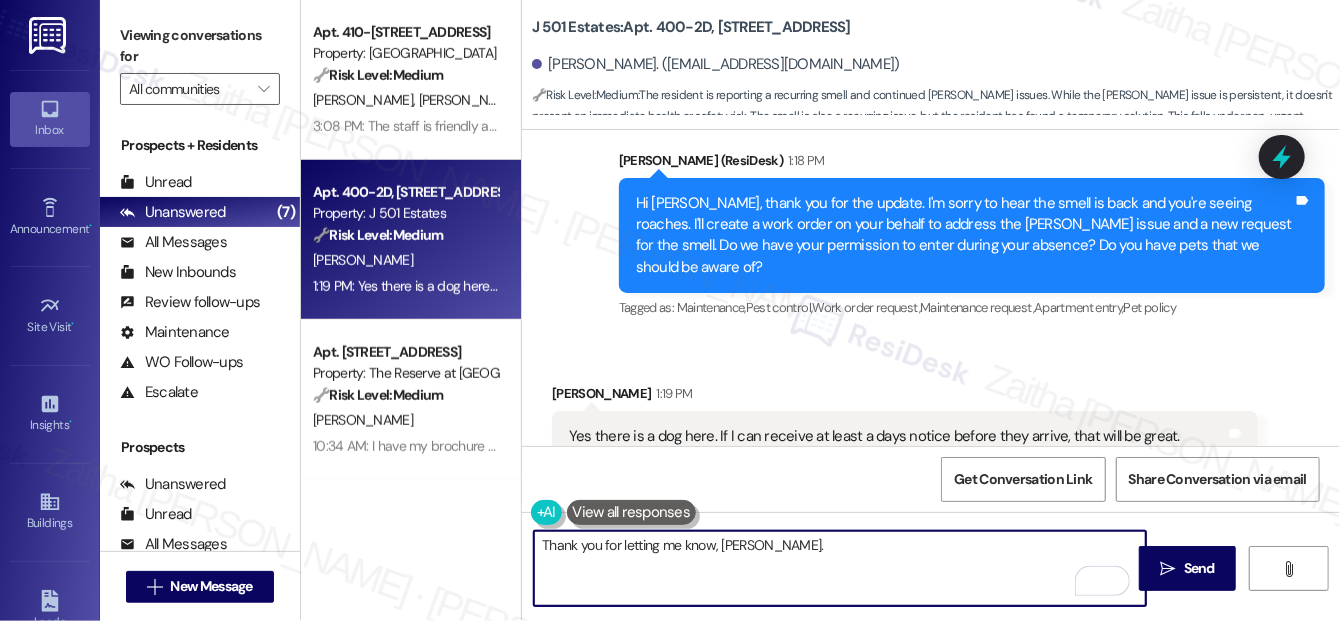 type on "Thank you for letting me know, [PERSON_NAME]." 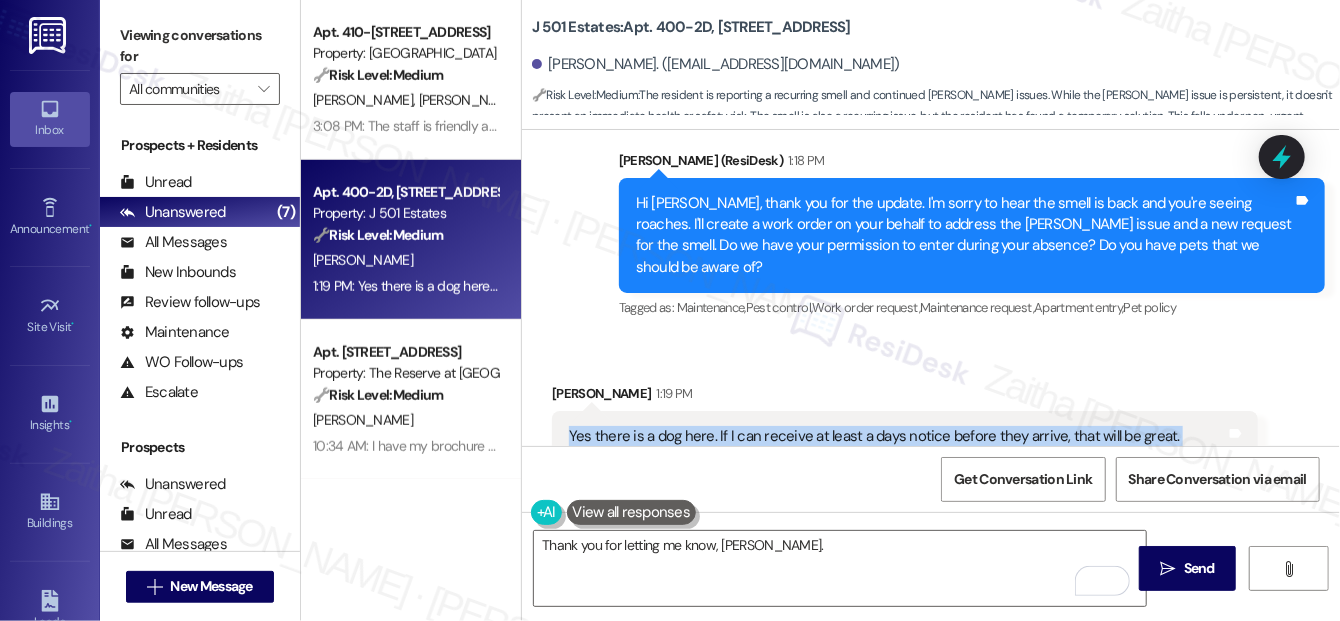 drag, startPoint x: 561, startPoint y: 368, endPoint x: 1245, endPoint y: 391, distance: 684.3866 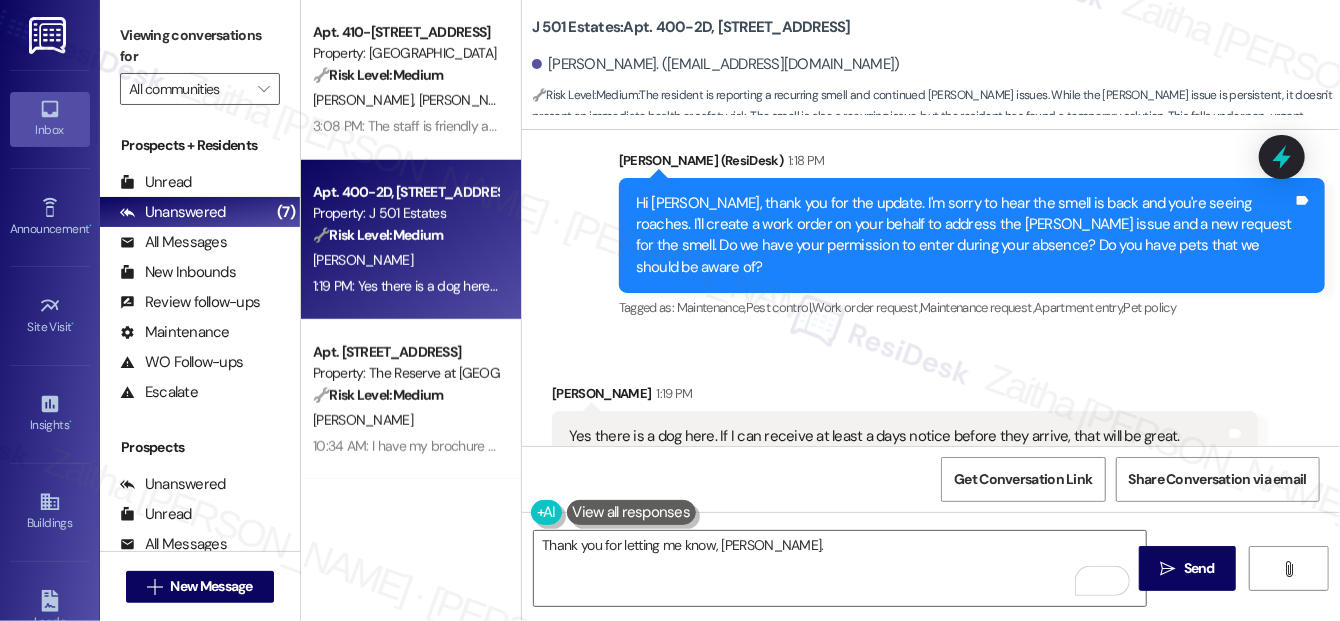 click on "Received via SMS [PERSON_NAME] 1:19 PM Yes there is a dog here. If I can receive at least a days notice before they arrive, that will be great. Thanks Tags and notes Tagged as:   Pet policy ,  Click to highlight conversations about Pet policy Call request Click to highlight conversations about Call request" at bounding box center (905, 448) 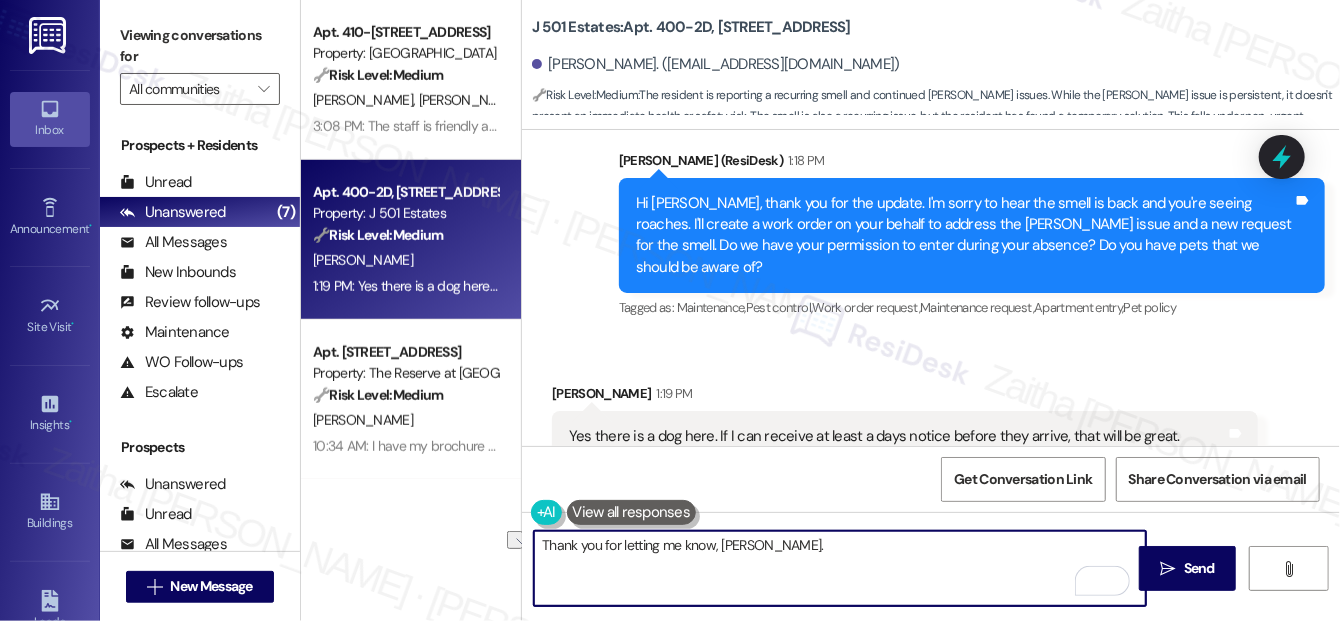 drag, startPoint x: 536, startPoint y: 543, endPoint x: 837, endPoint y: 545, distance: 301.00665 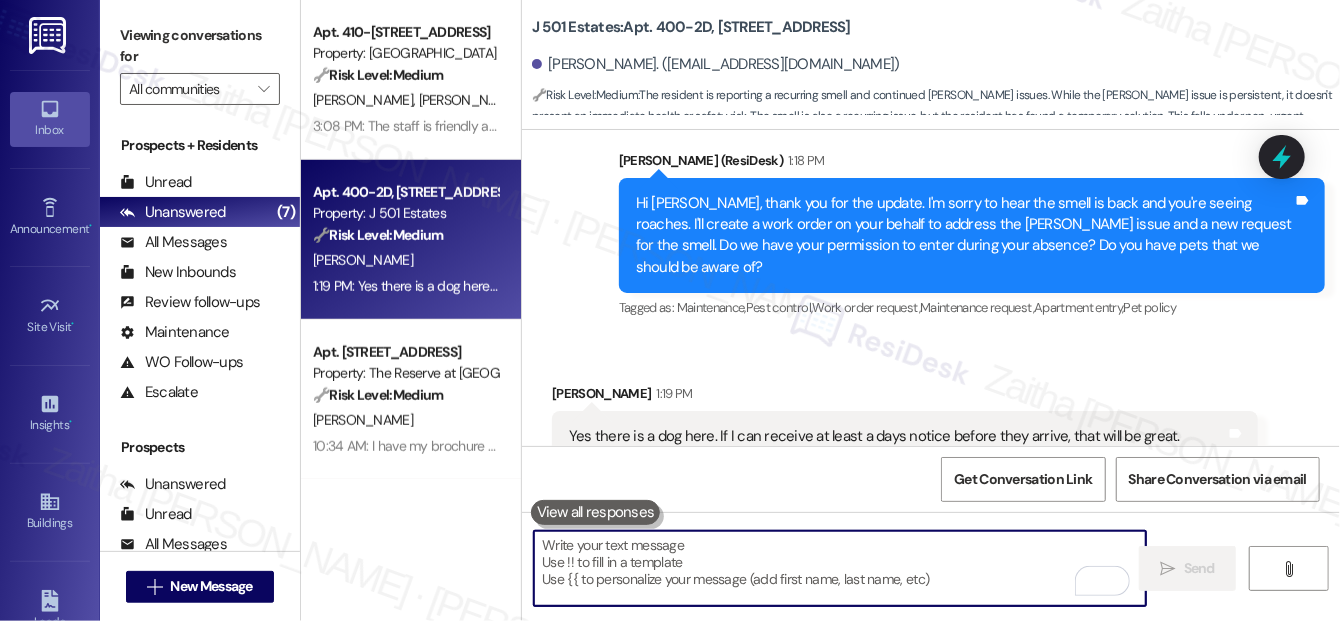 paste on "Thank you for confirming. I’ll go ahead and finalize the work order and make a note that there is a dog on the premises. I’ll also request that you receive at least one day’s notice before maintenance arrives." 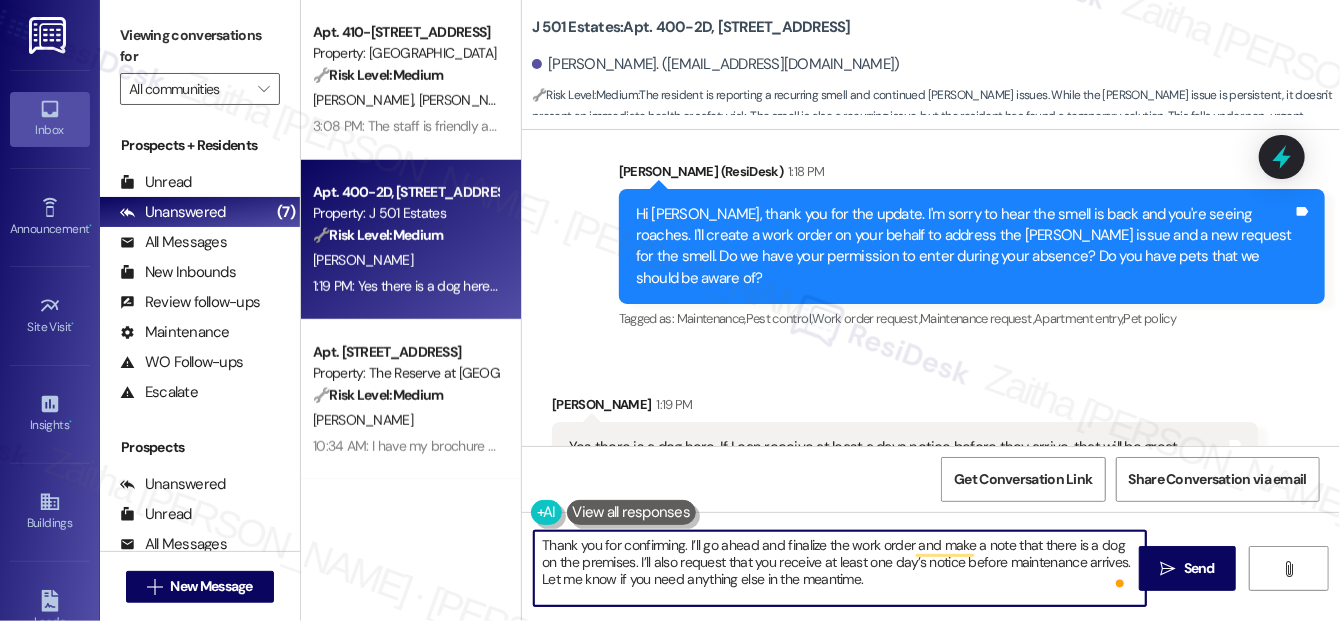 scroll, scrollTop: 26992, scrollLeft: 0, axis: vertical 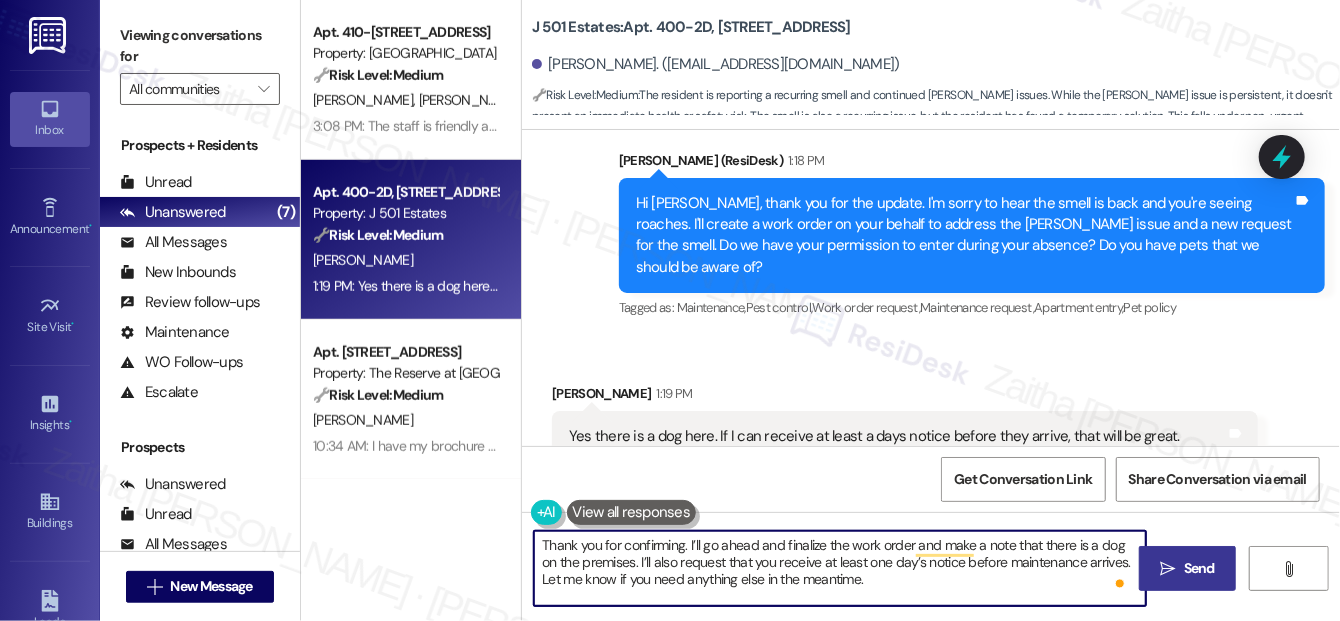 type on "Thank you for confirming. I’ll go ahead and finalize the work order and make a note that there is a dog on the premises. I’ll also request that you receive at least one day’s notice before maintenance arrives. Let me know if you need anything else in the meantime." 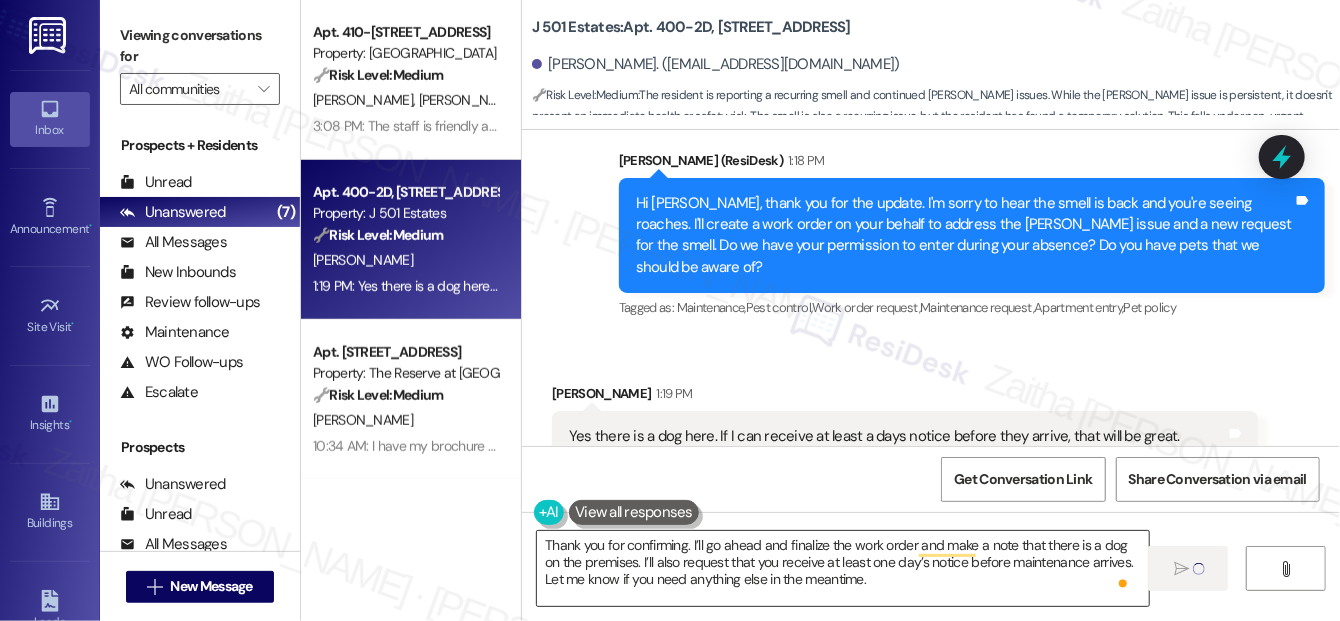 type 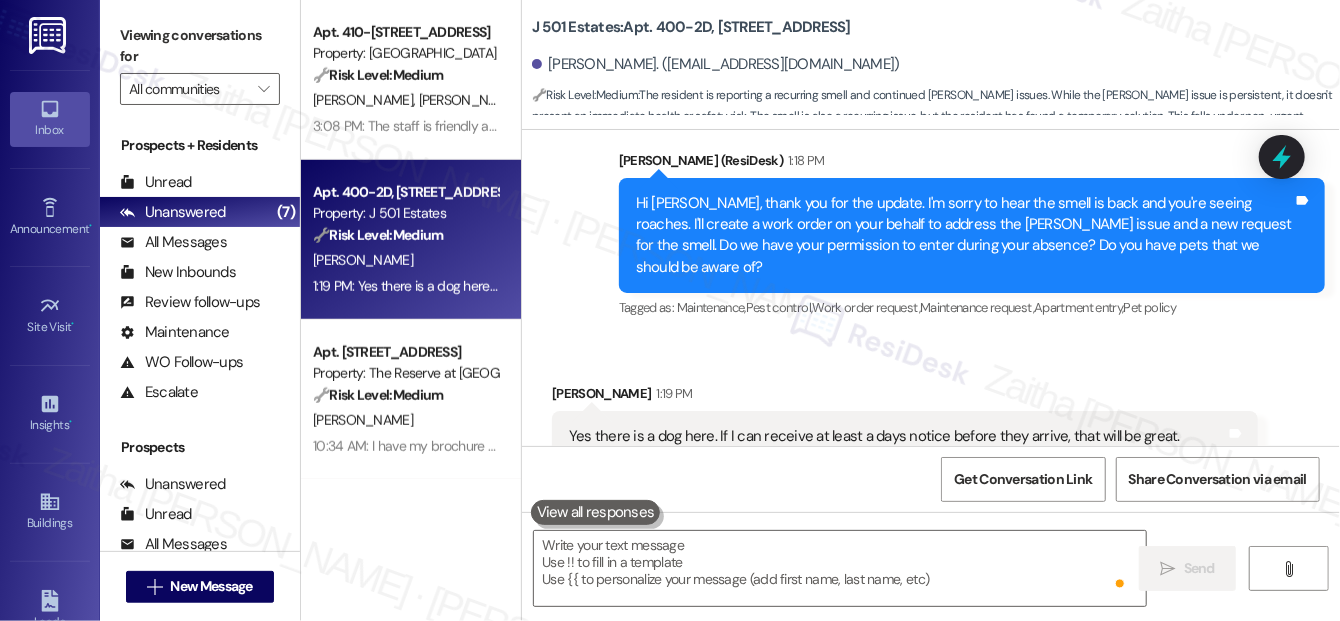 scroll, scrollTop: 26991, scrollLeft: 0, axis: vertical 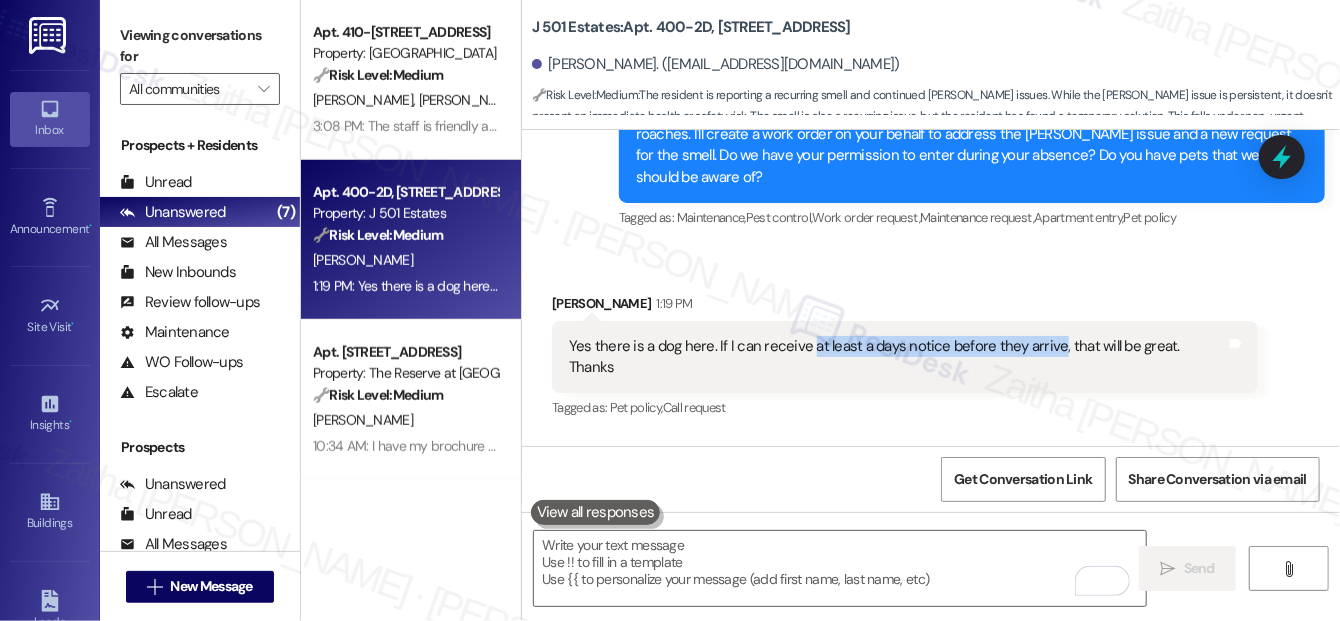 drag, startPoint x: 817, startPoint y: 285, endPoint x: 1048, endPoint y: 278, distance: 231.10603 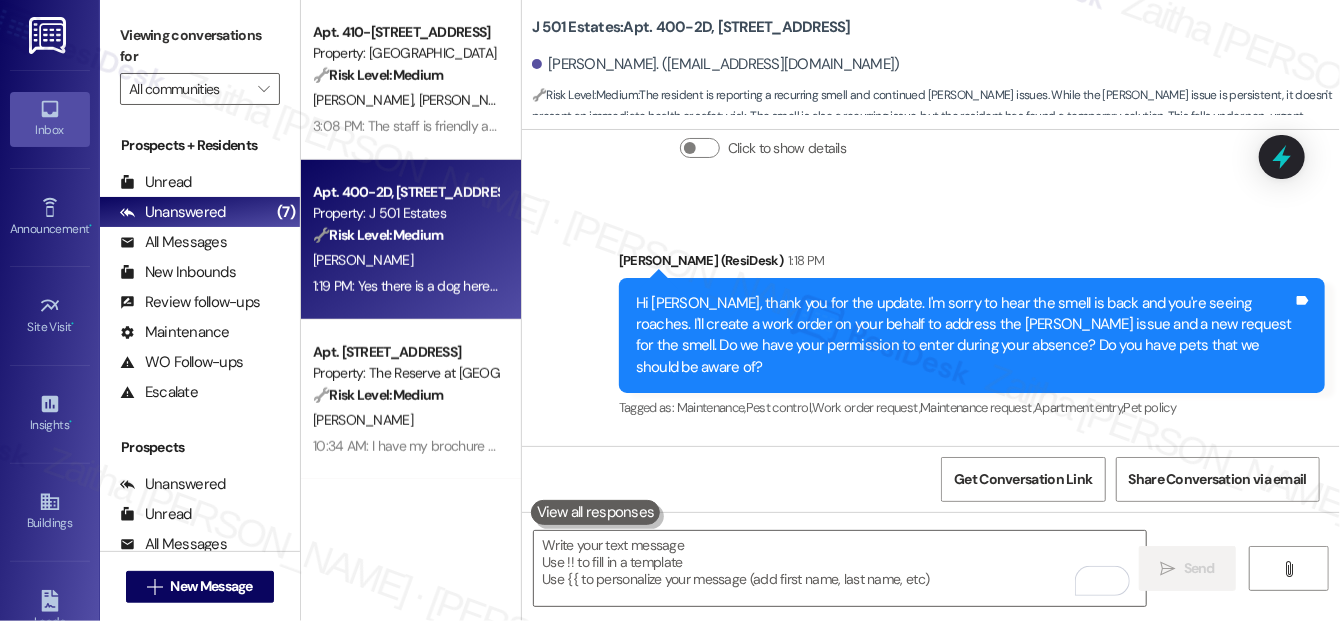 scroll, scrollTop: 26900, scrollLeft: 0, axis: vertical 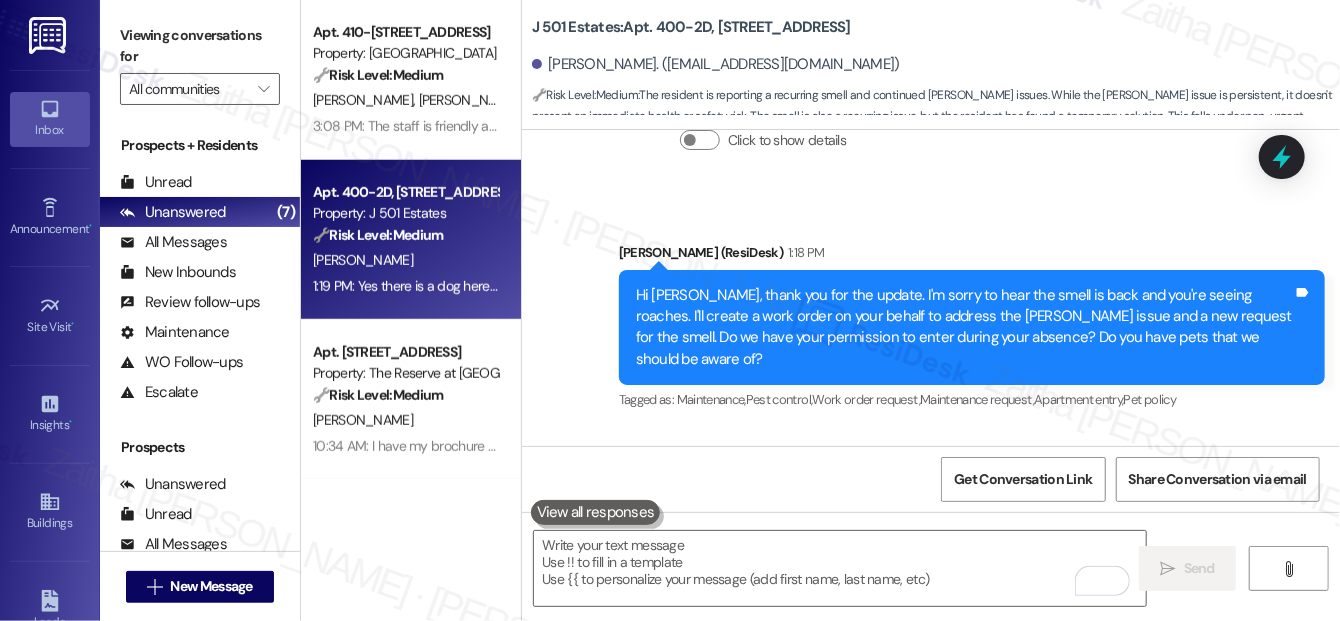 drag, startPoint x: 841, startPoint y: 255, endPoint x: 801, endPoint y: 194, distance: 72.94518 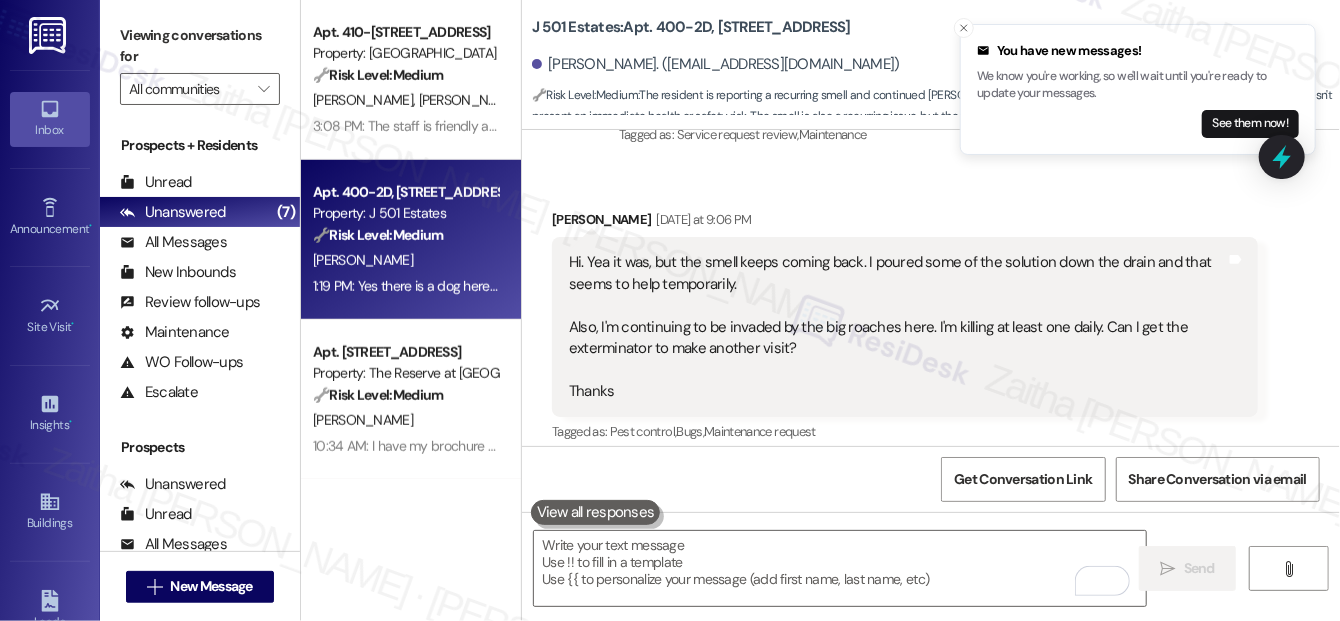 scroll, scrollTop: 26264, scrollLeft: 0, axis: vertical 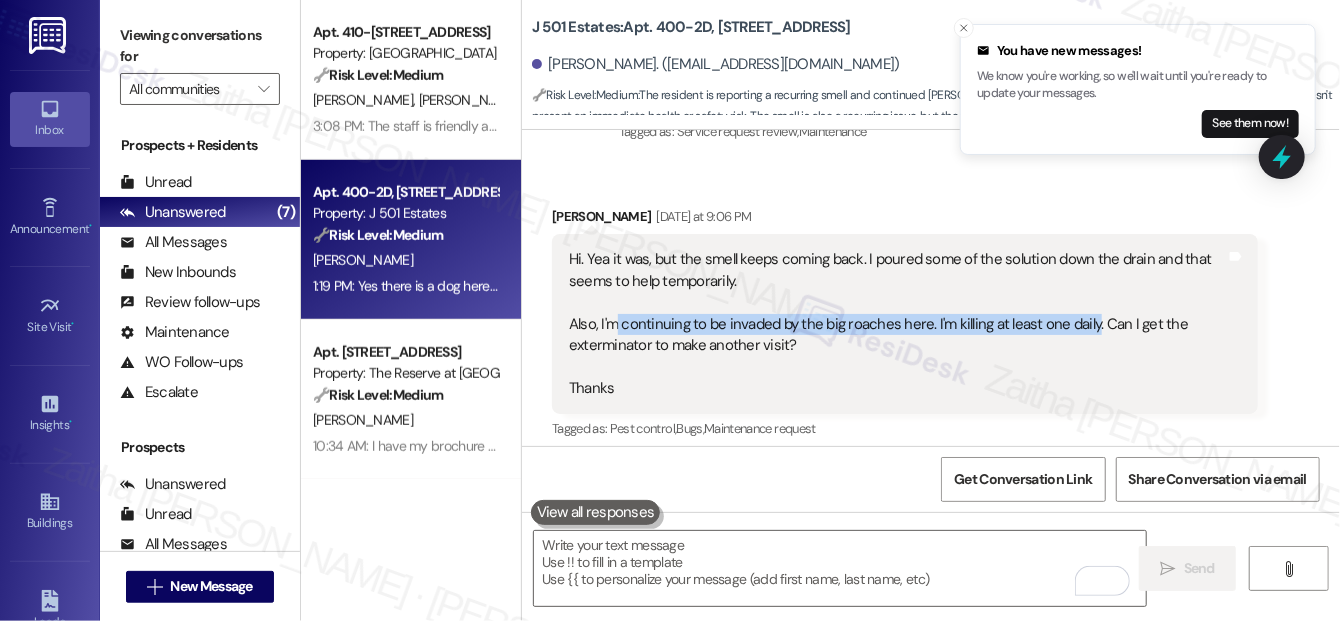 drag, startPoint x: 618, startPoint y: 263, endPoint x: 1090, endPoint y: 264, distance: 472.00107 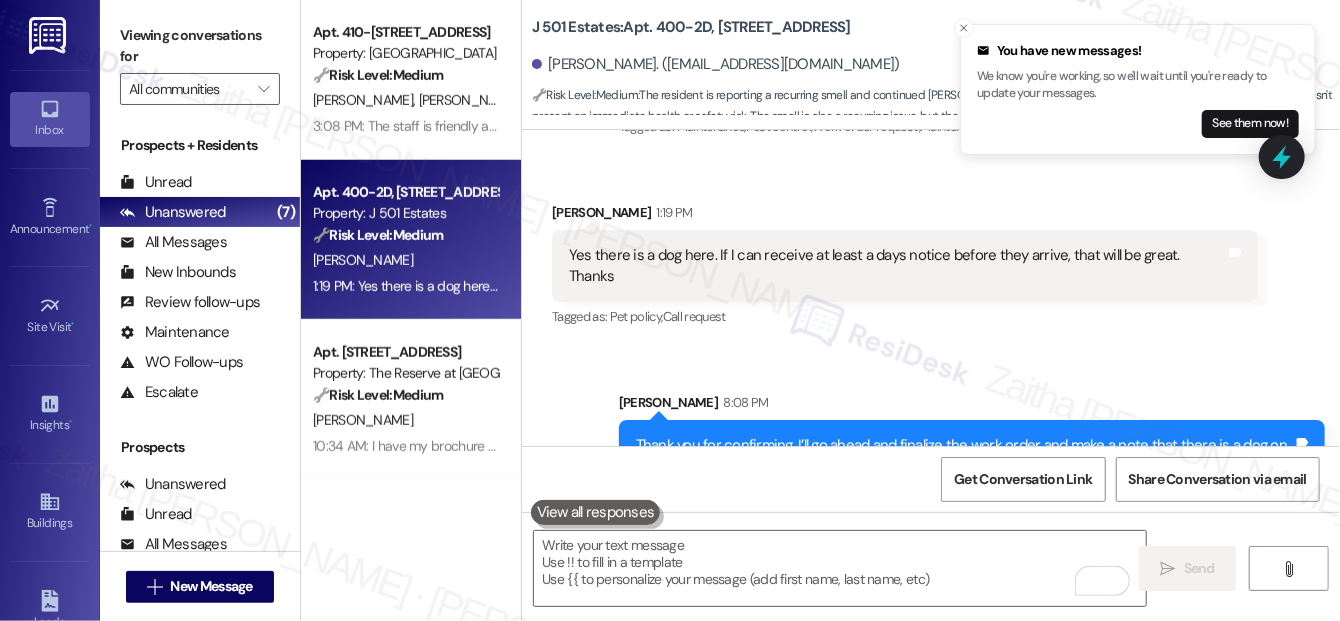 scroll, scrollTop: 27173, scrollLeft: 0, axis: vertical 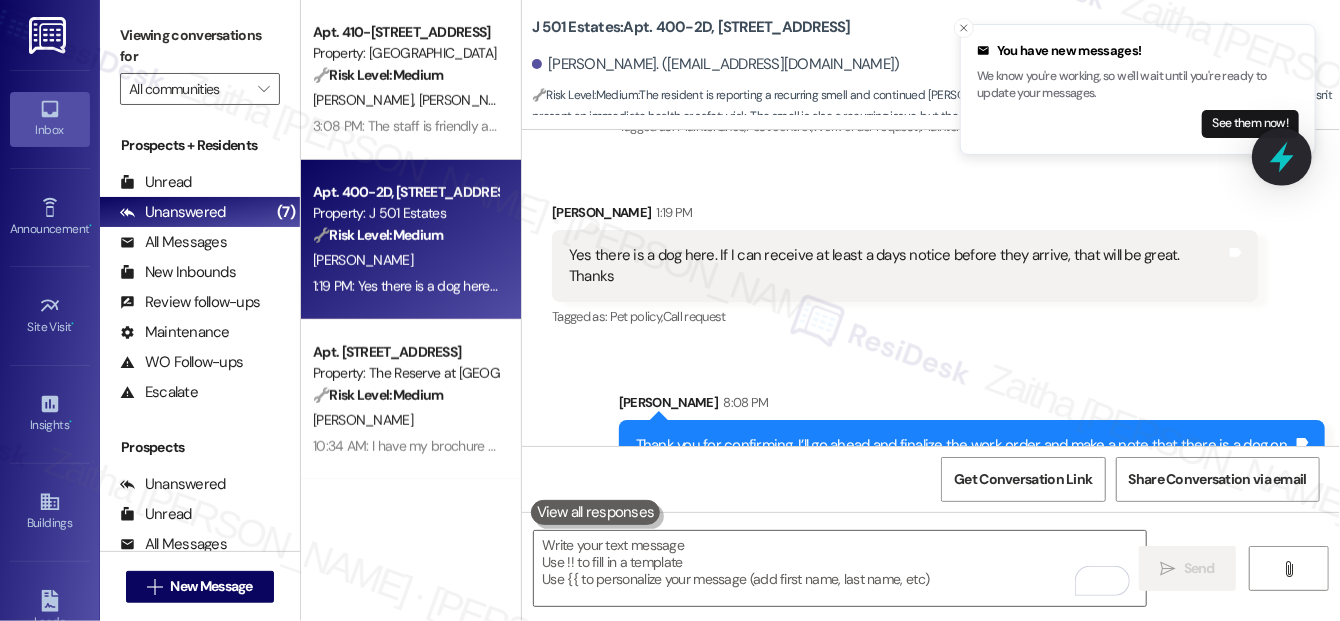 click 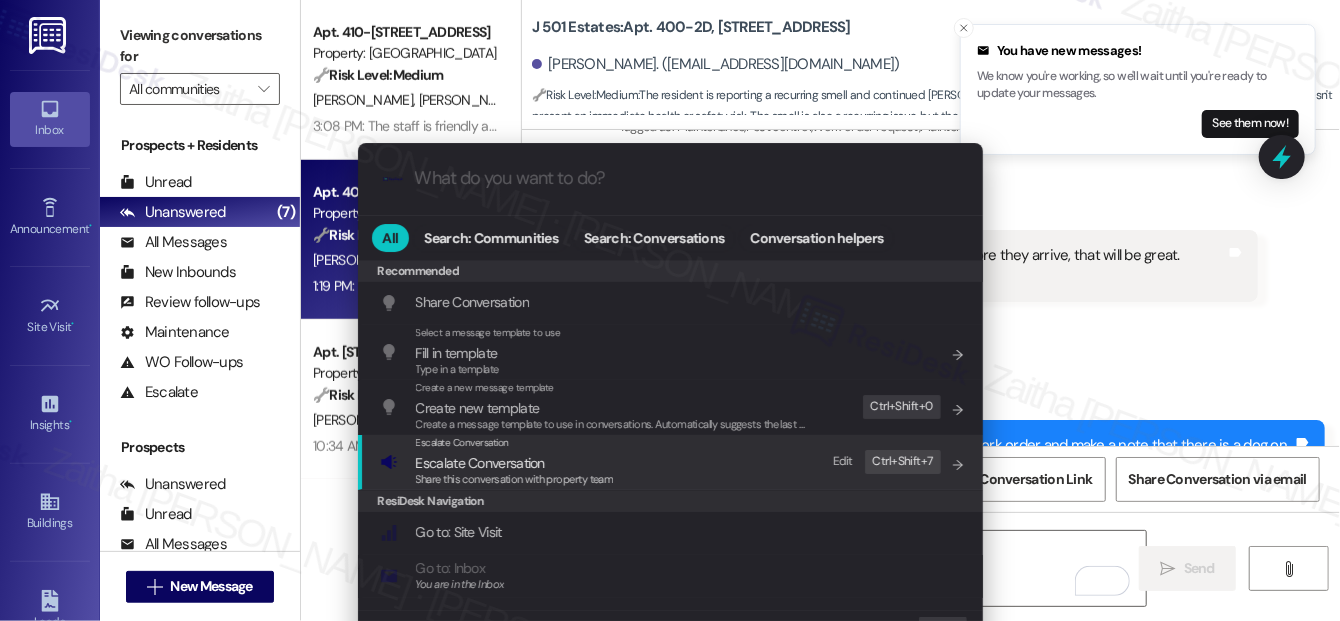 click on "Escalate Conversation" at bounding box center (480, 463) 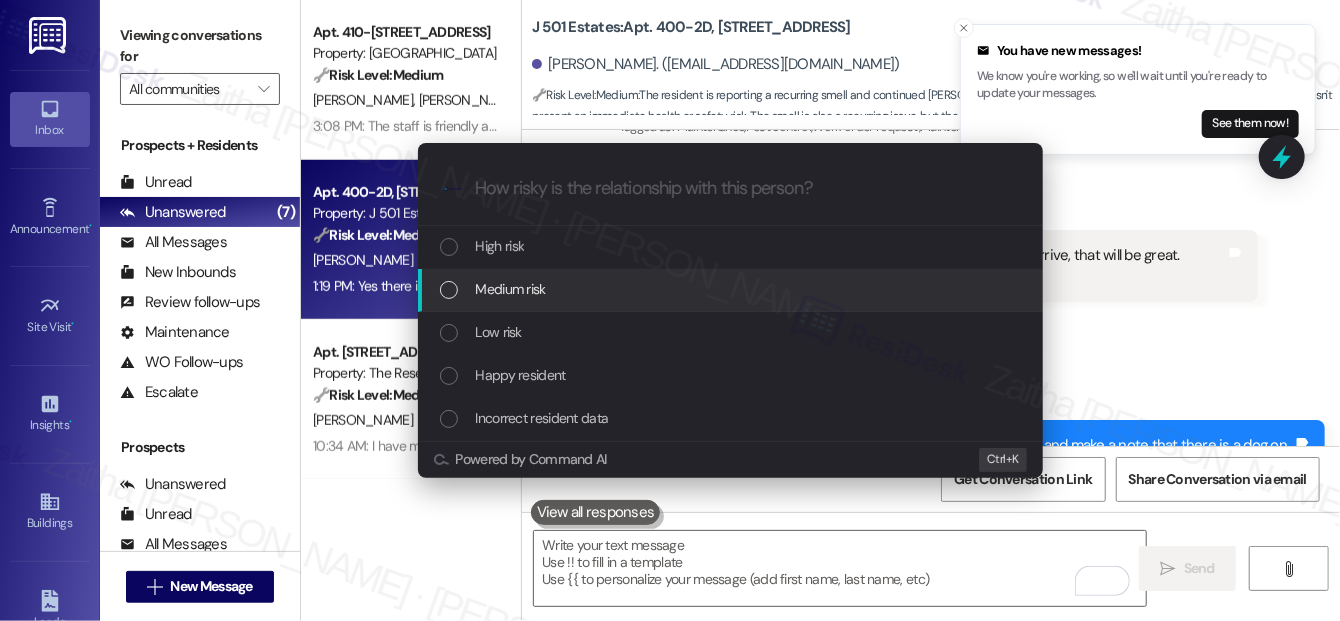 click on "Medium risk" at bounding box center [511, 289] 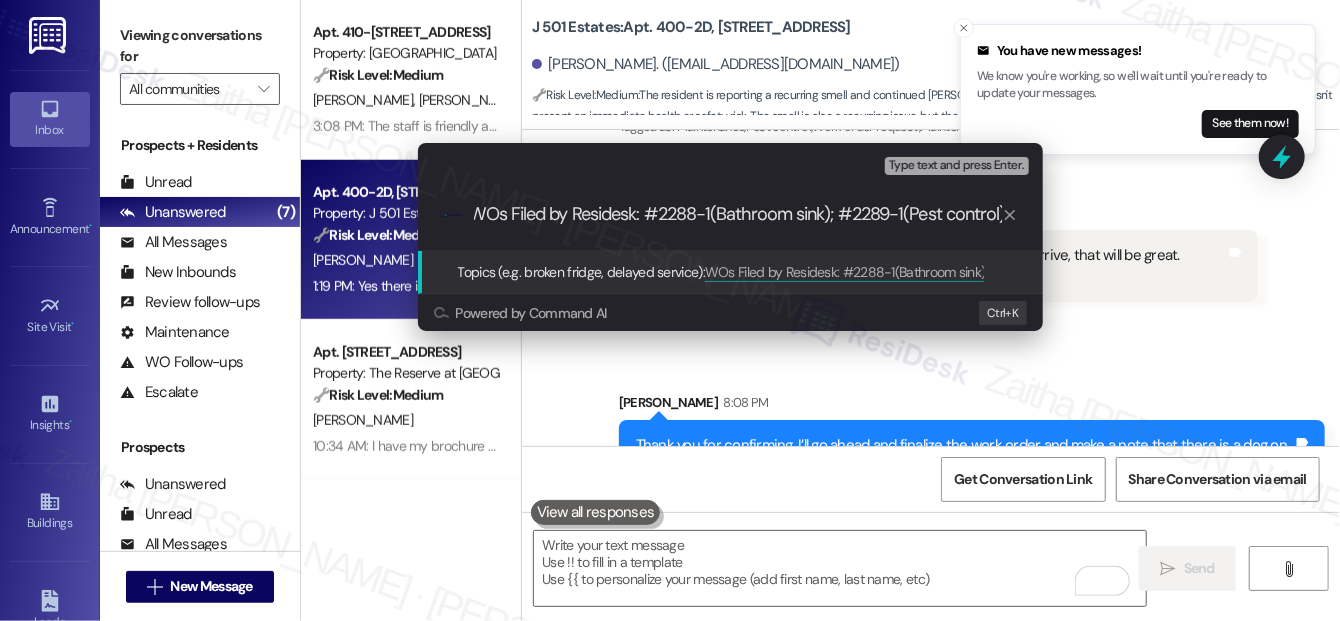 scroll, scrollTop: 0, scrollLeft: 12, axis: horizontal 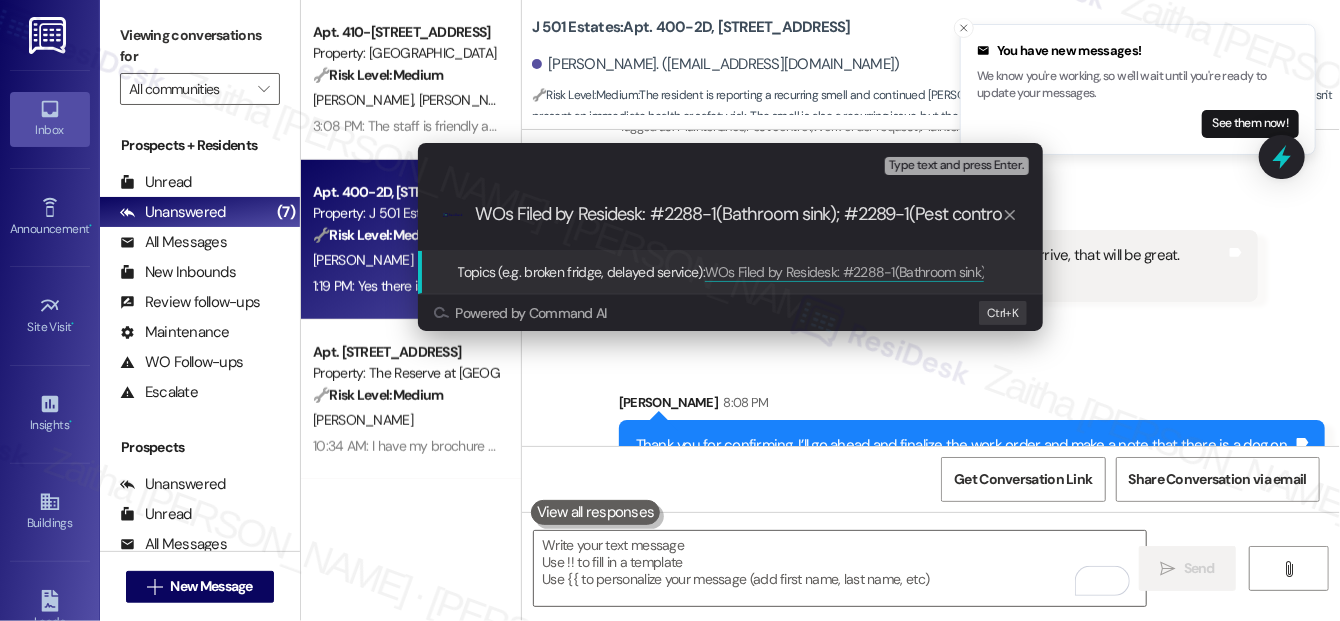 drag, startPoint x: 994, startPoint y: 212, endPoint x: 462, endPoint y: 218, distance: 532.0338 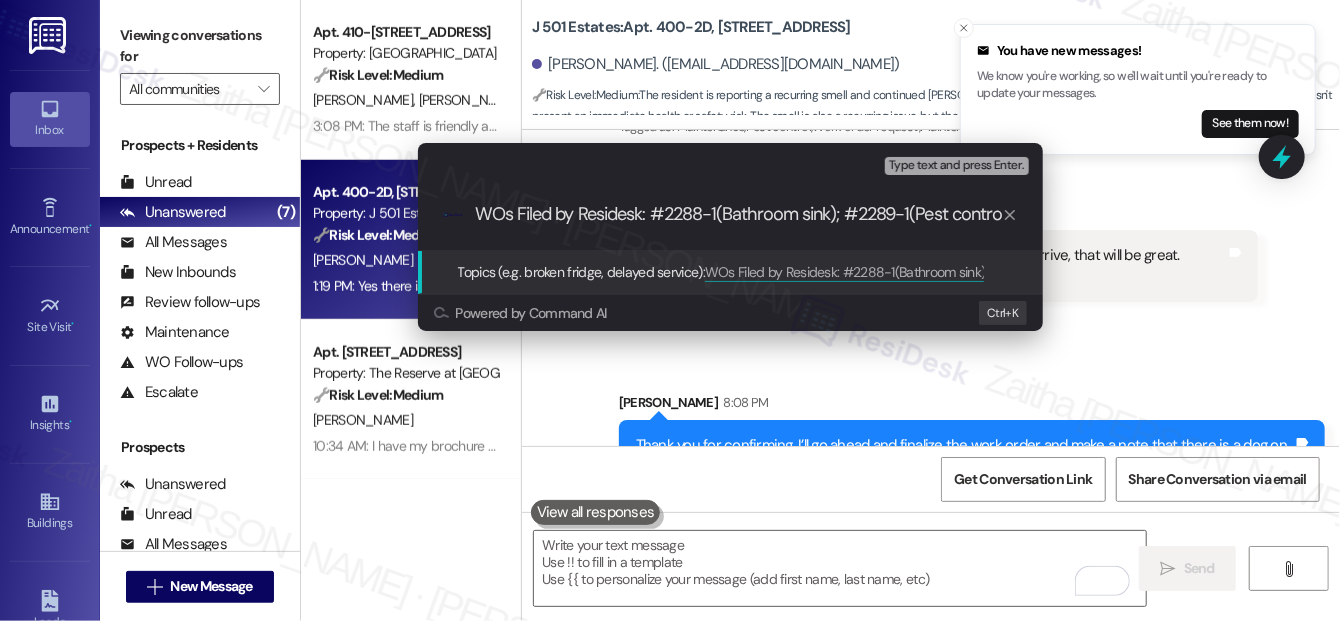 click on "WOs Filed by Residesk: #2288-1(Bathroom sink); #2289-1(Pest control)" at bounding box center (738, 214) 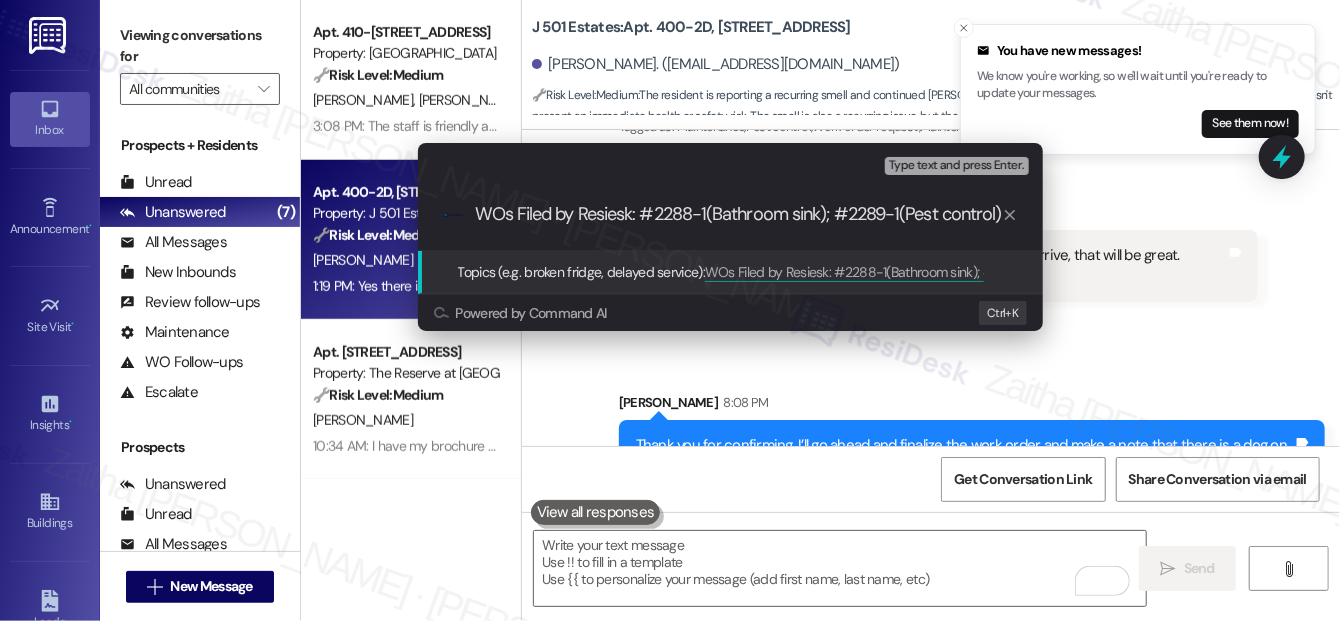 type on "WOs Filed by ResiDesk: #2288-1(Bathroom sink); #2289-1(Pest control)" 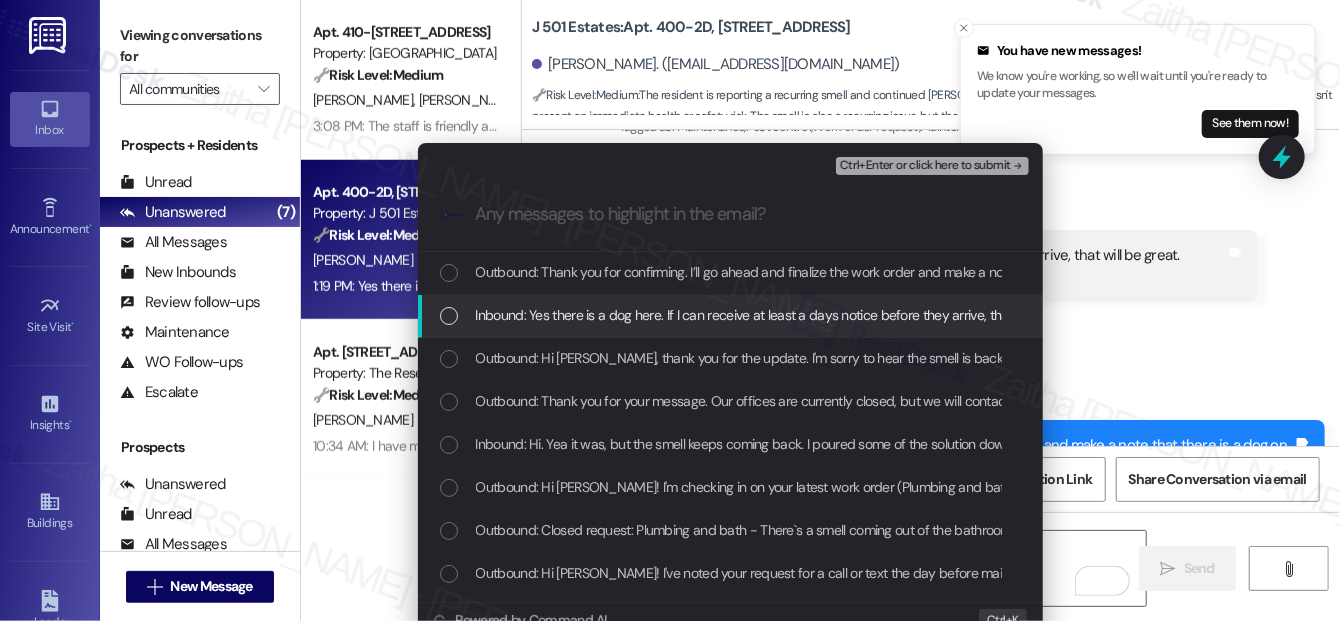 type 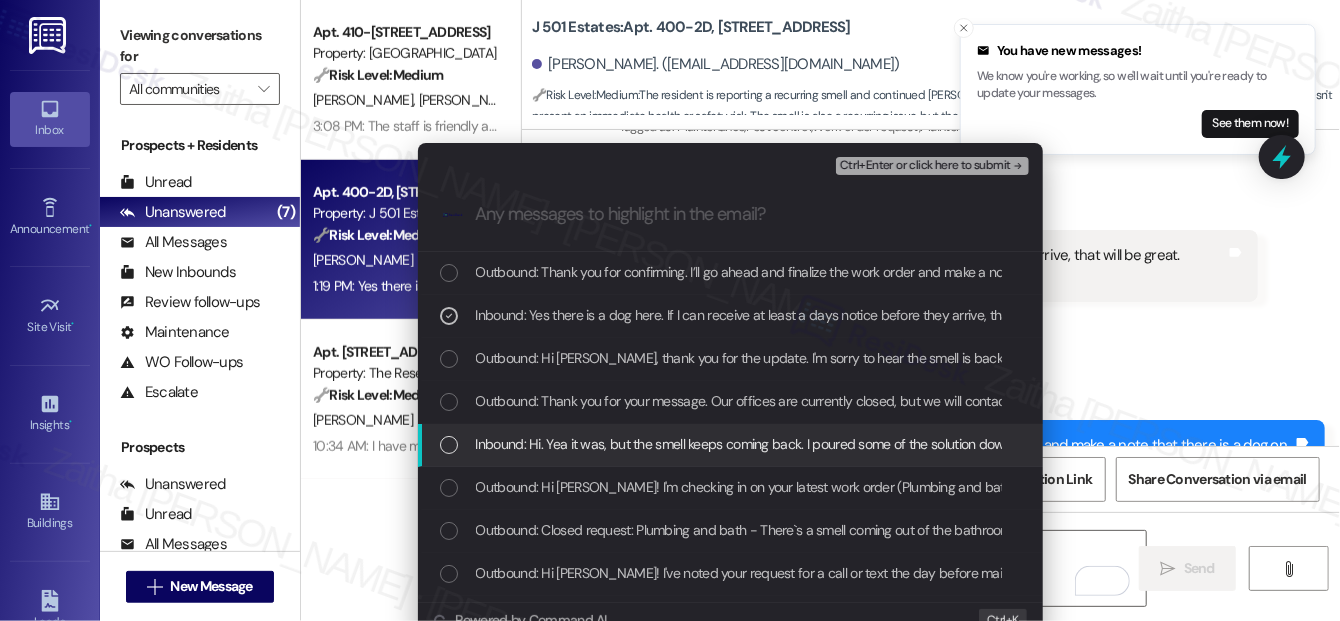 click at bounding box center (449, 445) 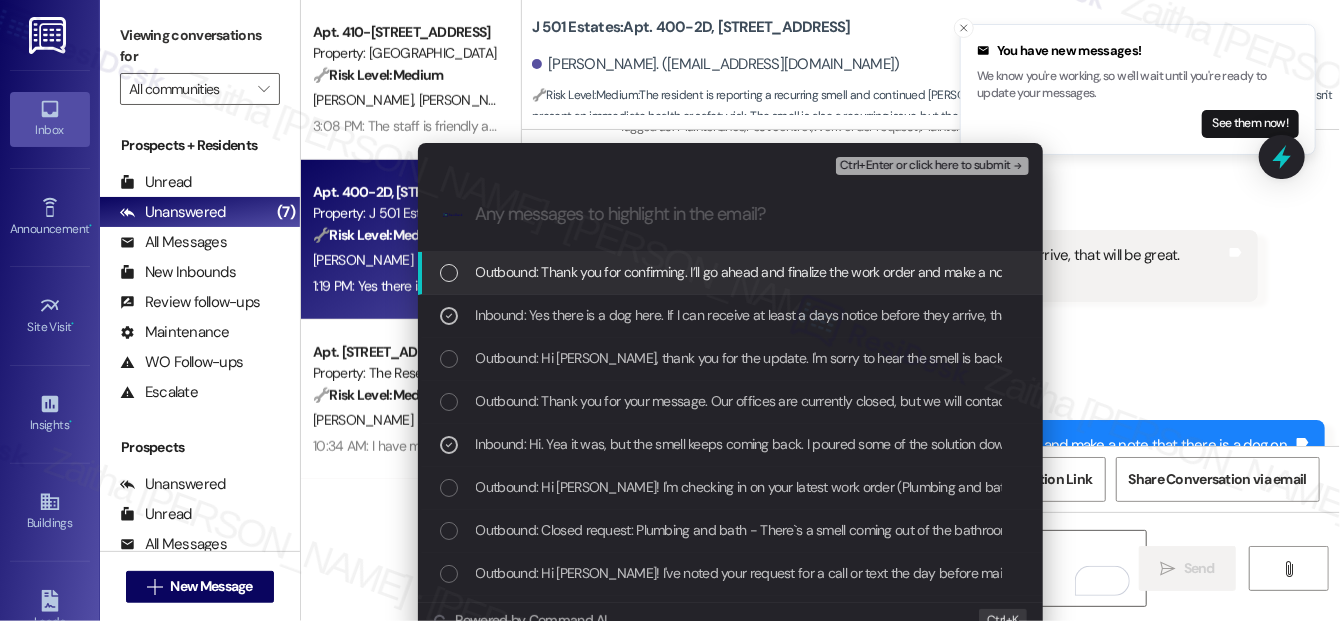 click on "Ctrl+Enter or click here to submit" at bounding box center [925, 166] 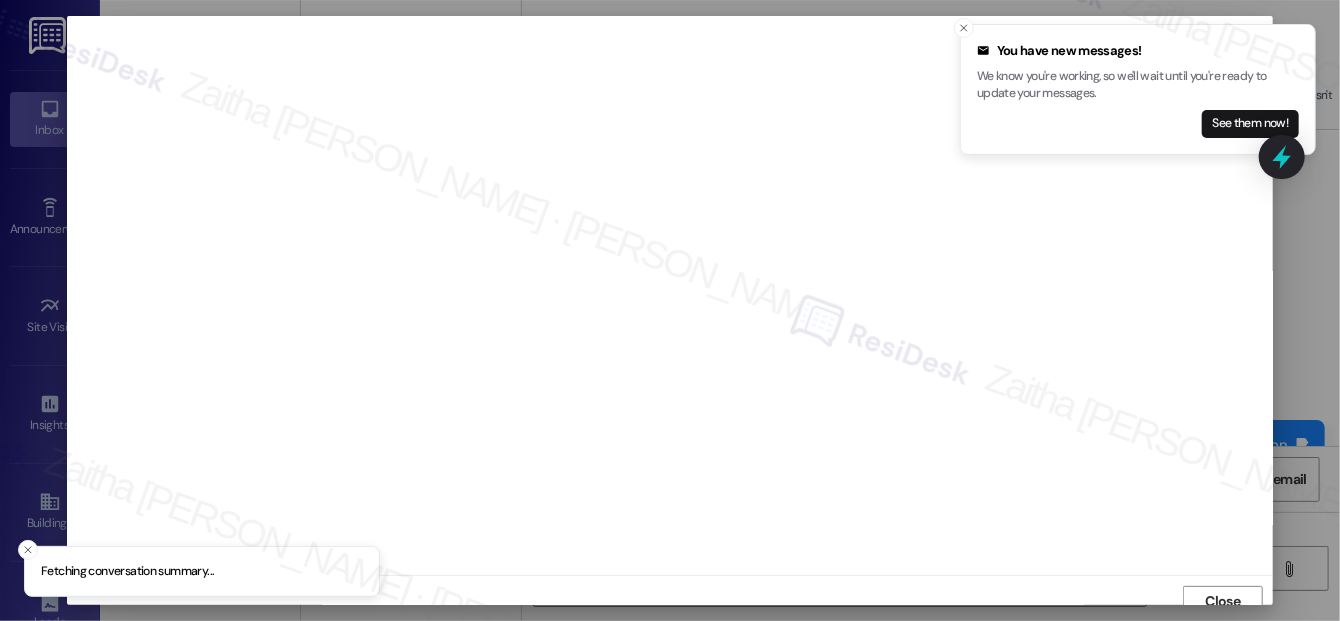 scroll, scrollTop: 12, scrollLeft: 0, axis: vertical 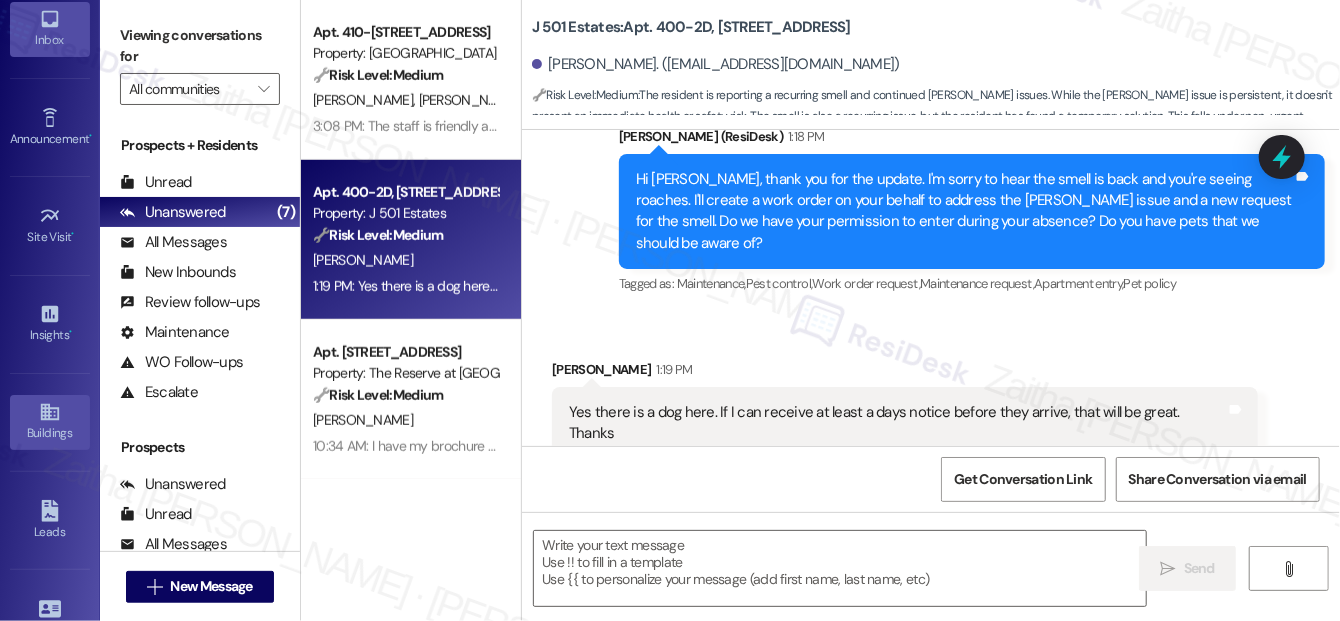 type on "Fetching suggested responses. Please feel free to read through the conversation in the meantime." 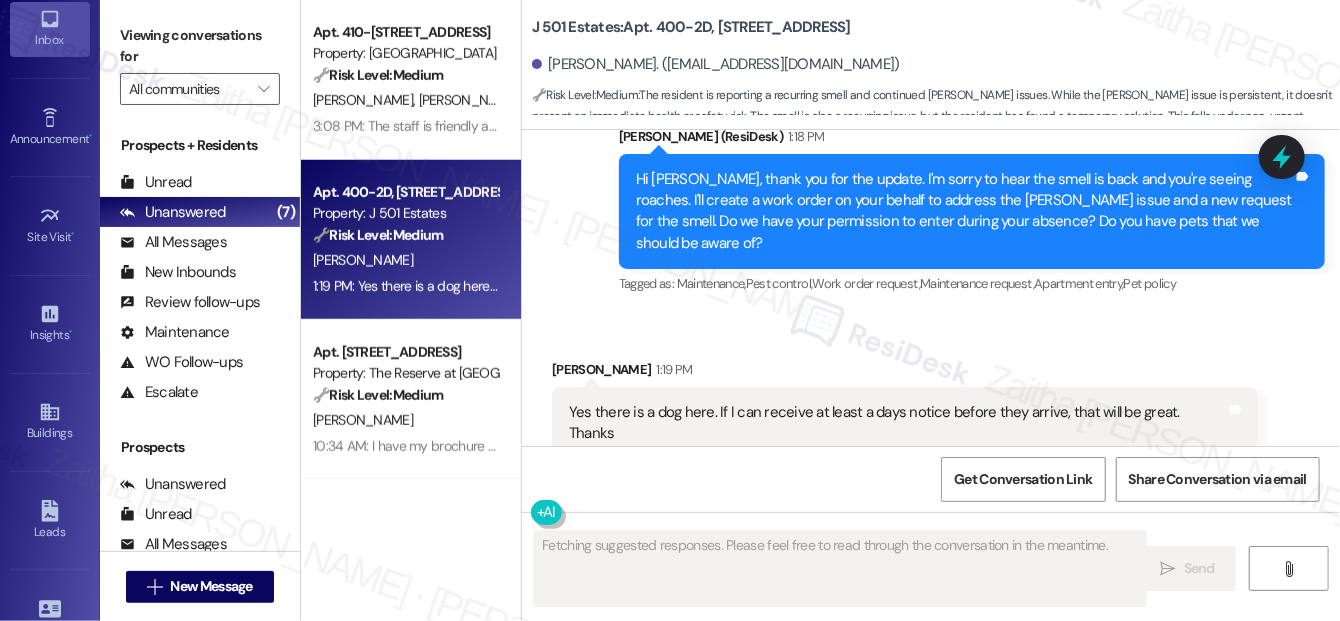 scroll, scrollTop: 26991, scrollLeft: 0, axis: vertical 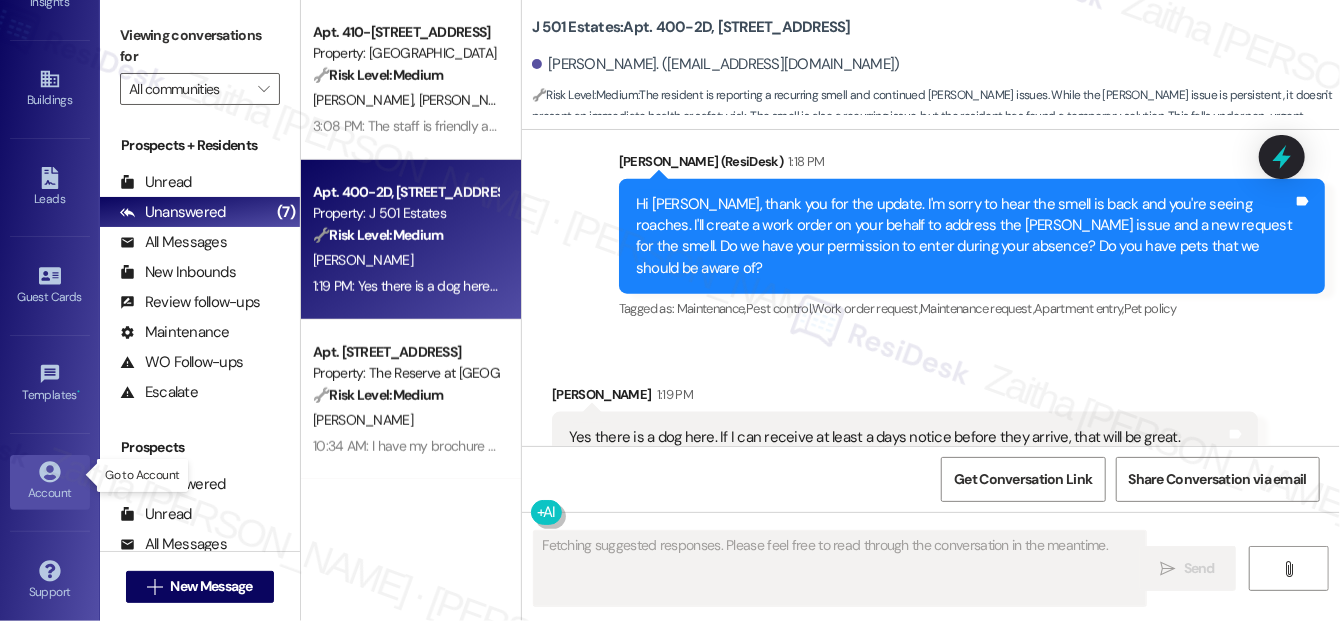 click 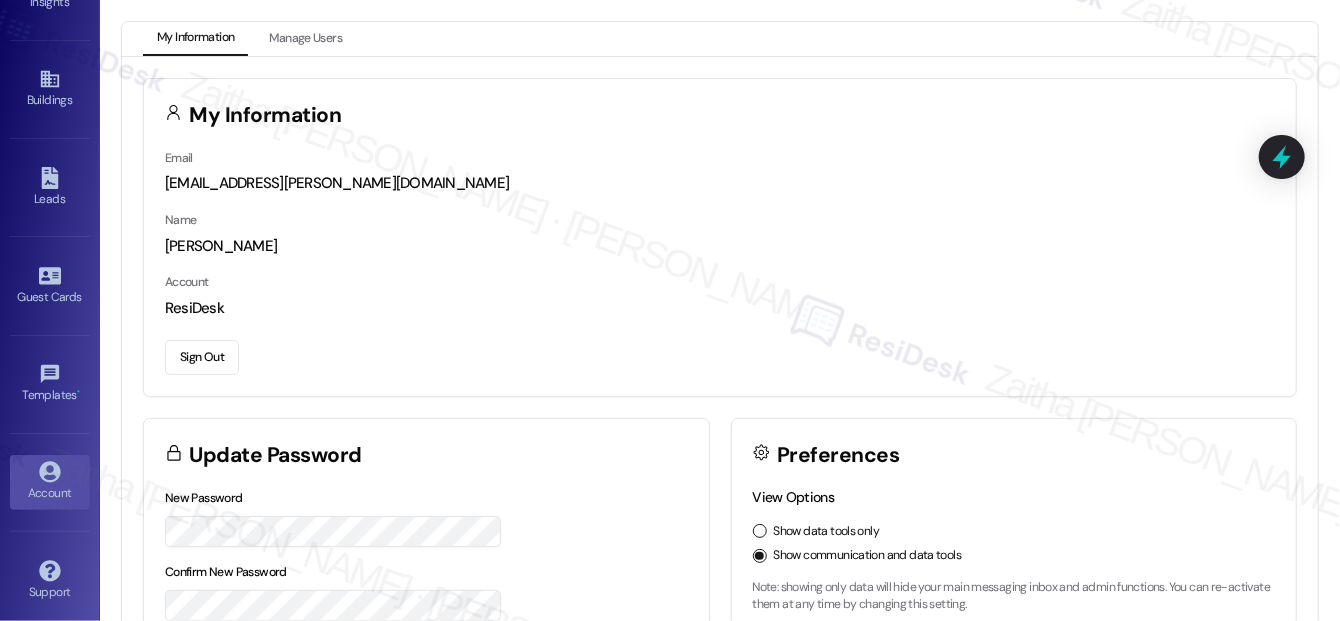 drag, startPoint x: 202, startPoint y: 356, endPoint x: 200, endPoint y: 289, distance: 67.02985 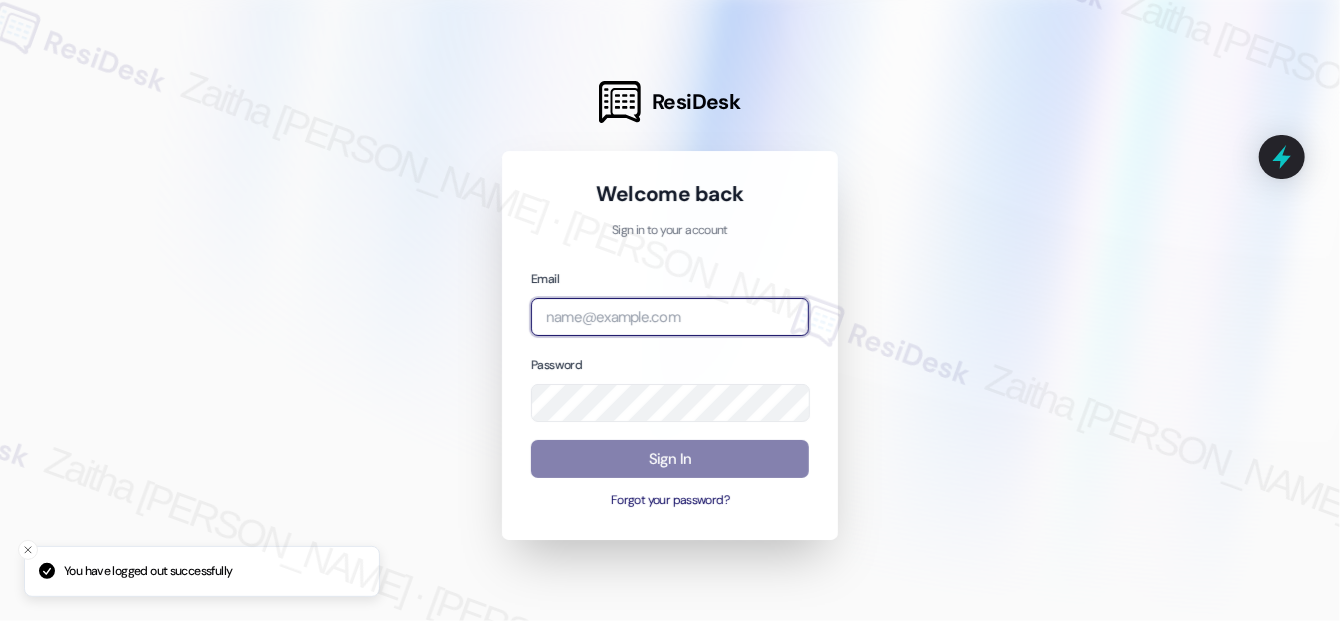 click at bounding box center (670, 317) 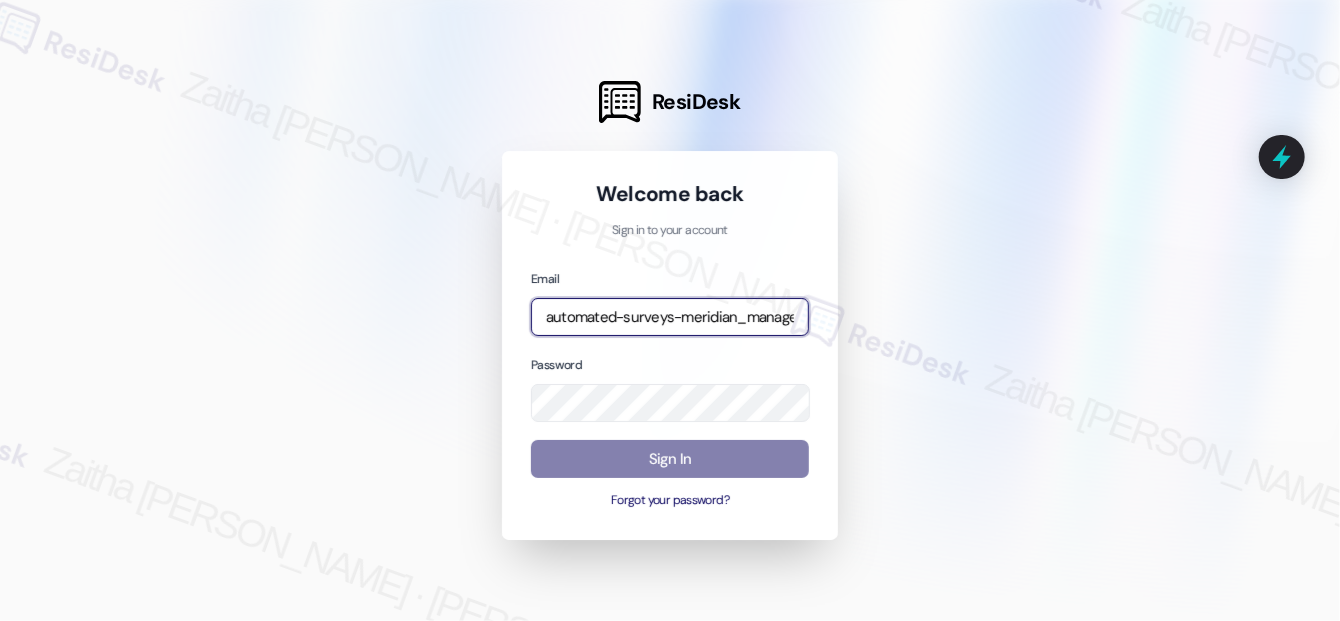 type on "automated-surveys-meridian_management-zaitha.mae.[PERSON_NAME]@meridian_[DOMAIN_NAME]" 